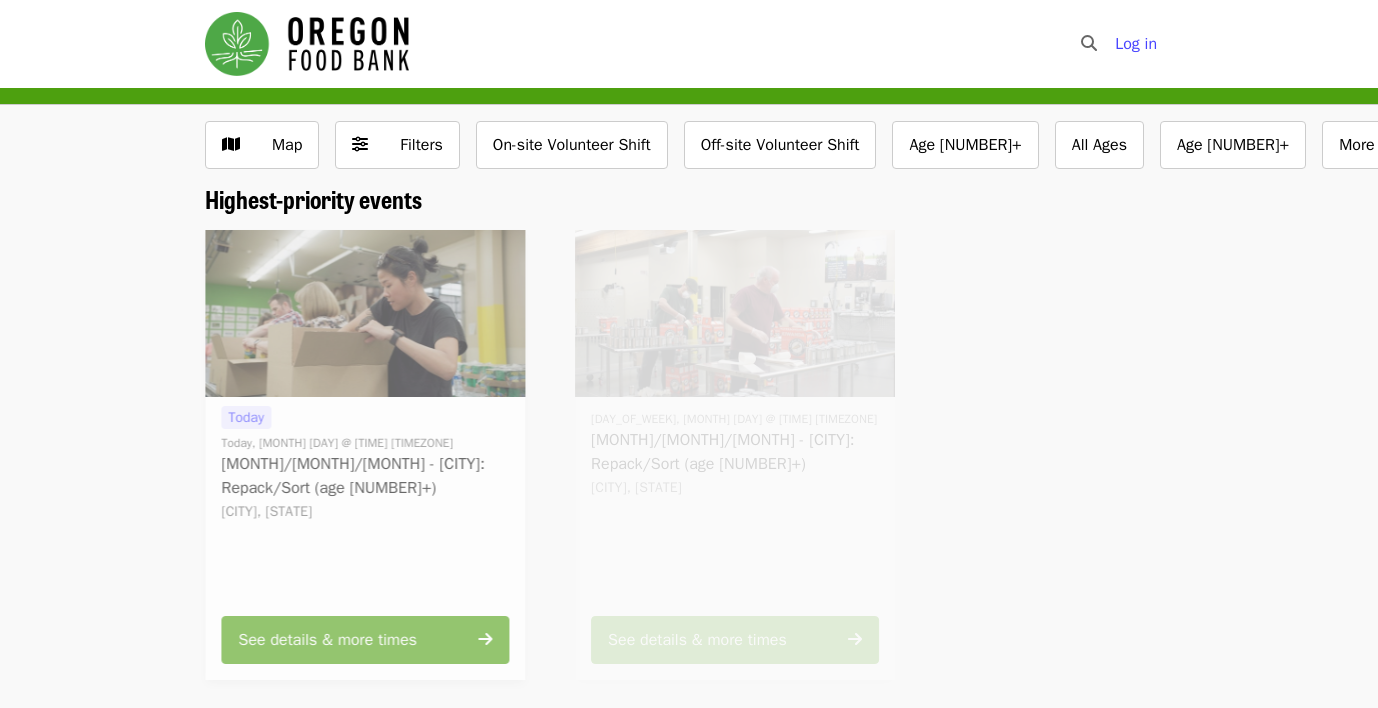scroll, scrollTop: 0, scrollLeft: 0, axis: both 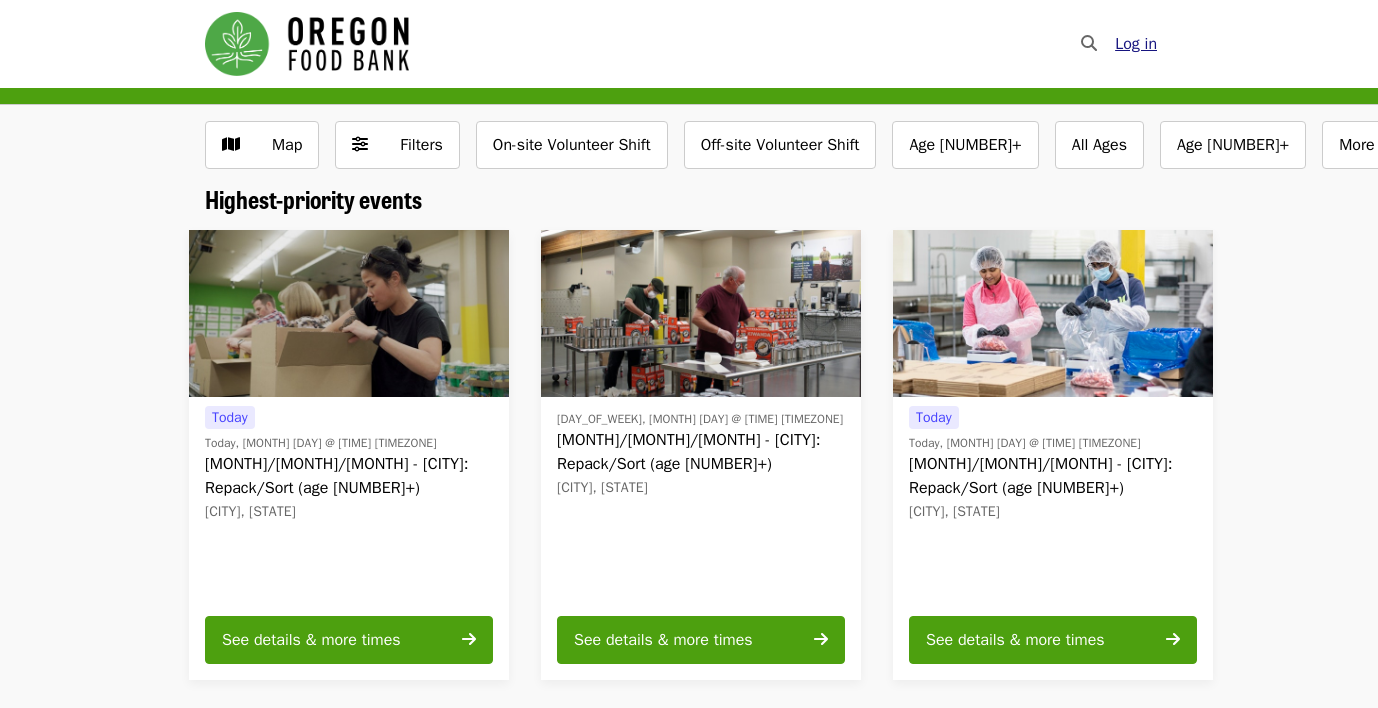 click on "Log in" at bounding box center [1136, 44] 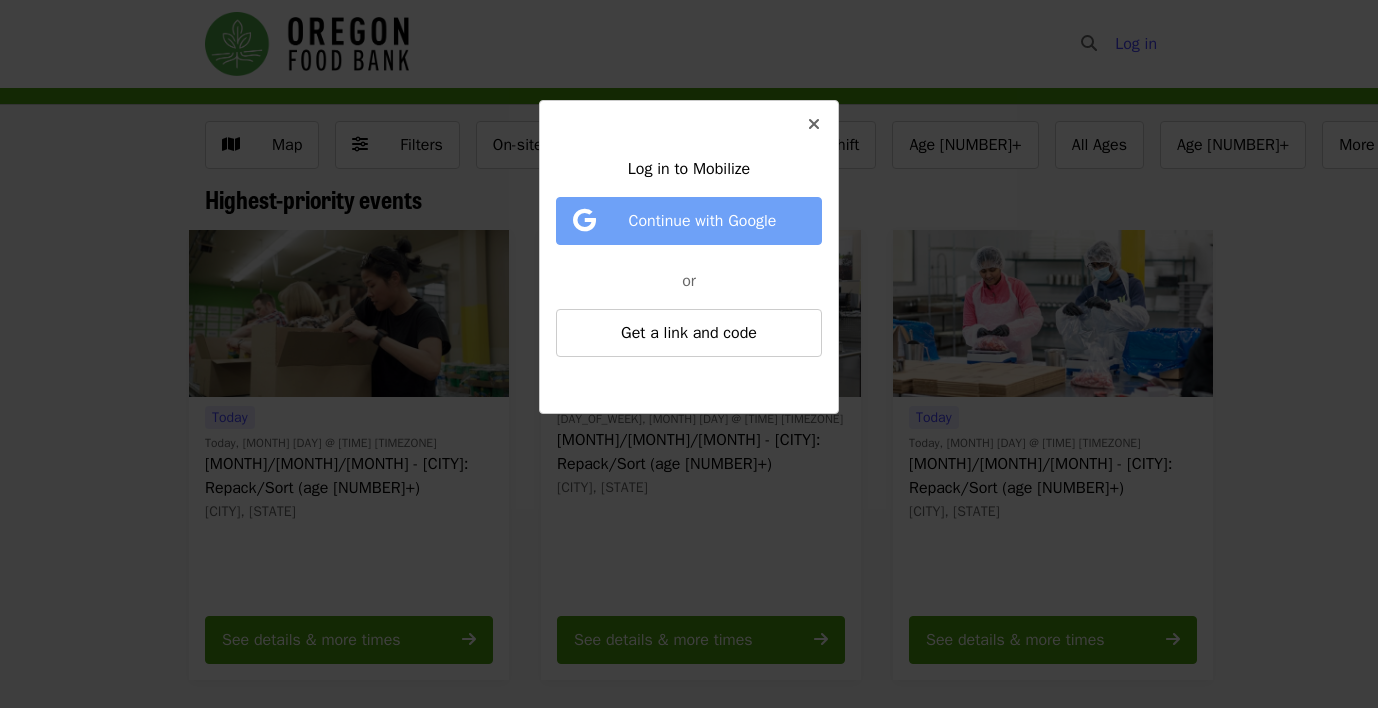 click on "Continue with Google" at bounding box center [703, 221] 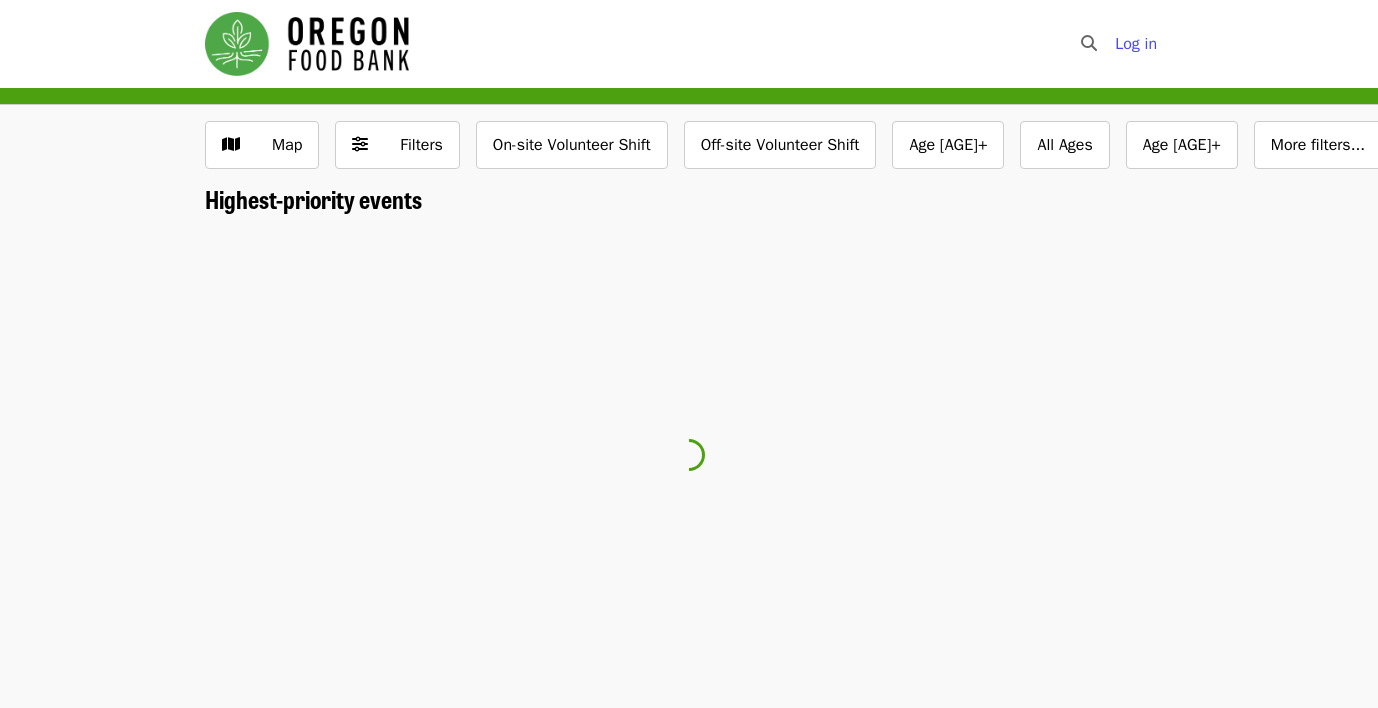 scroll, scrollTop: 0, scrollLeft: 0, axis: both 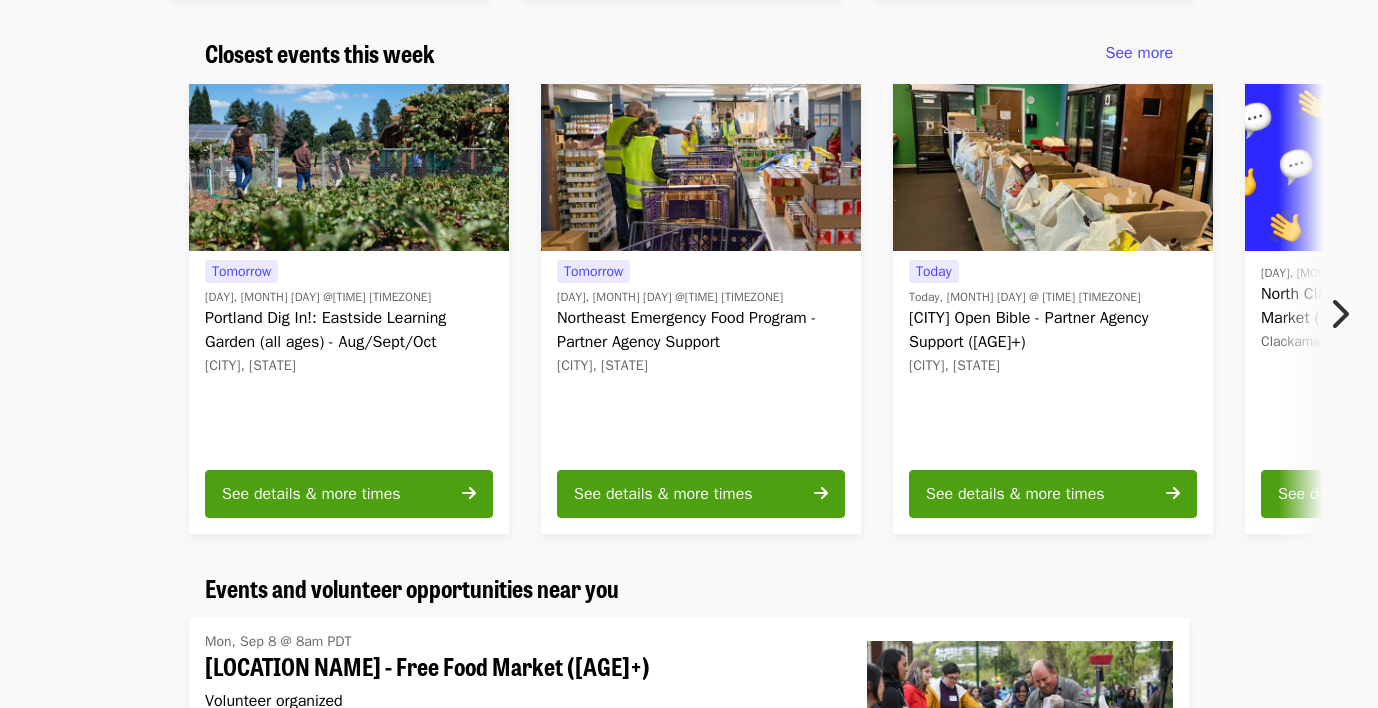 click at bounding box center [1339, 314] 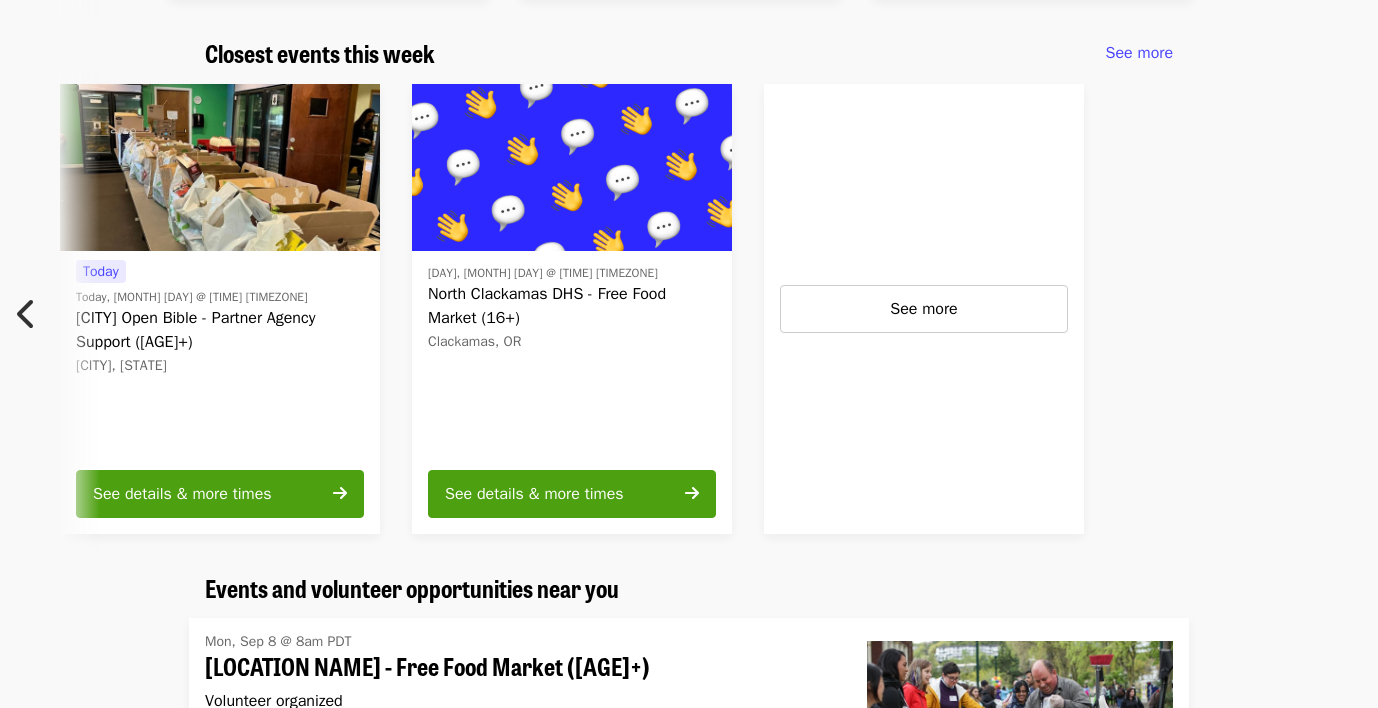scroll, scrollTop: 0, scrollLeft: 882, axis: horizontal 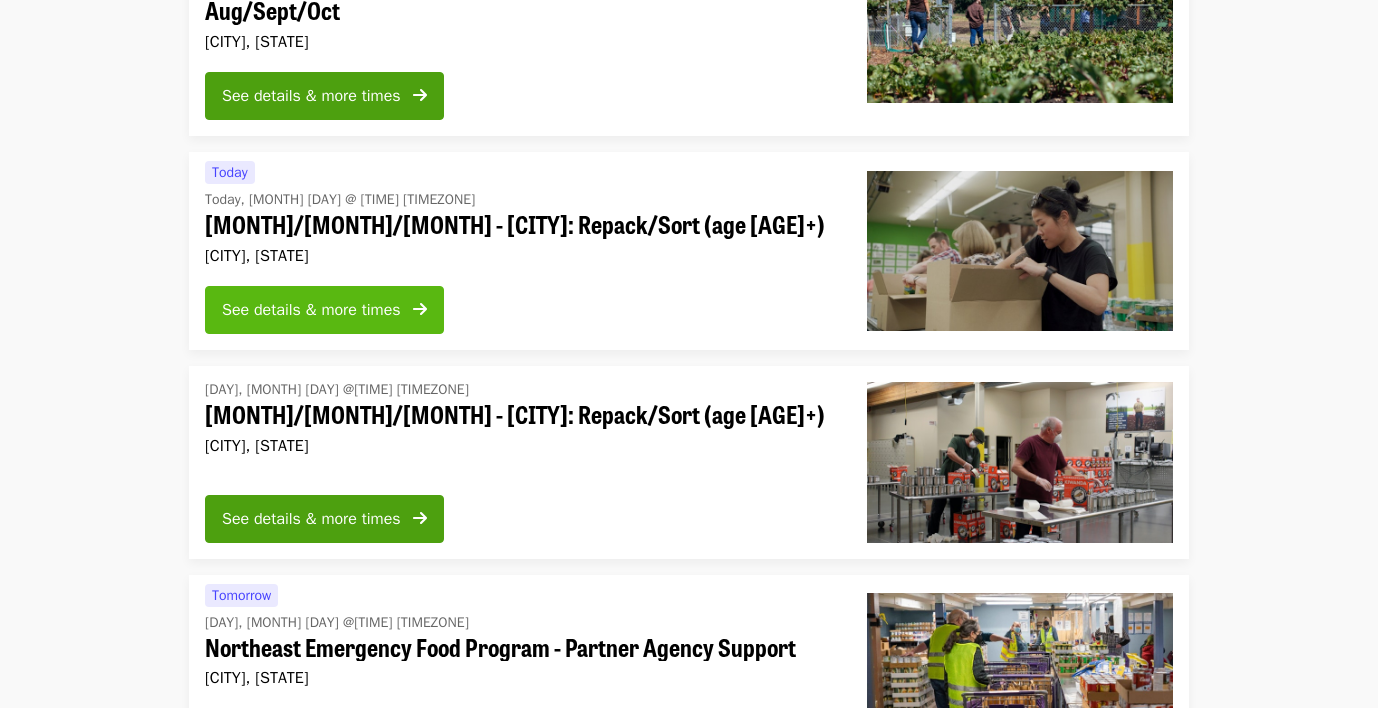 click on "See details & more times" at bounding box center [311, 310] 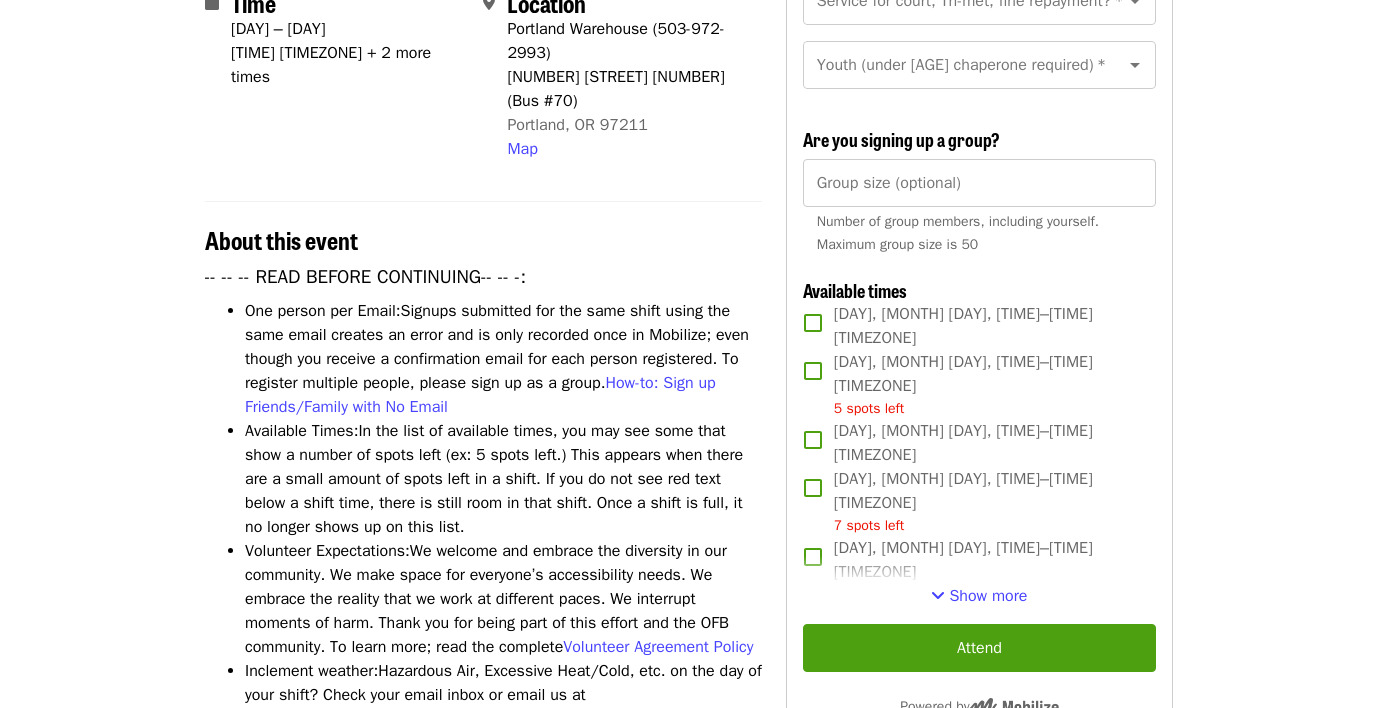scroll, scrollTop: 523, scrollLeft: 0, axis: vertical 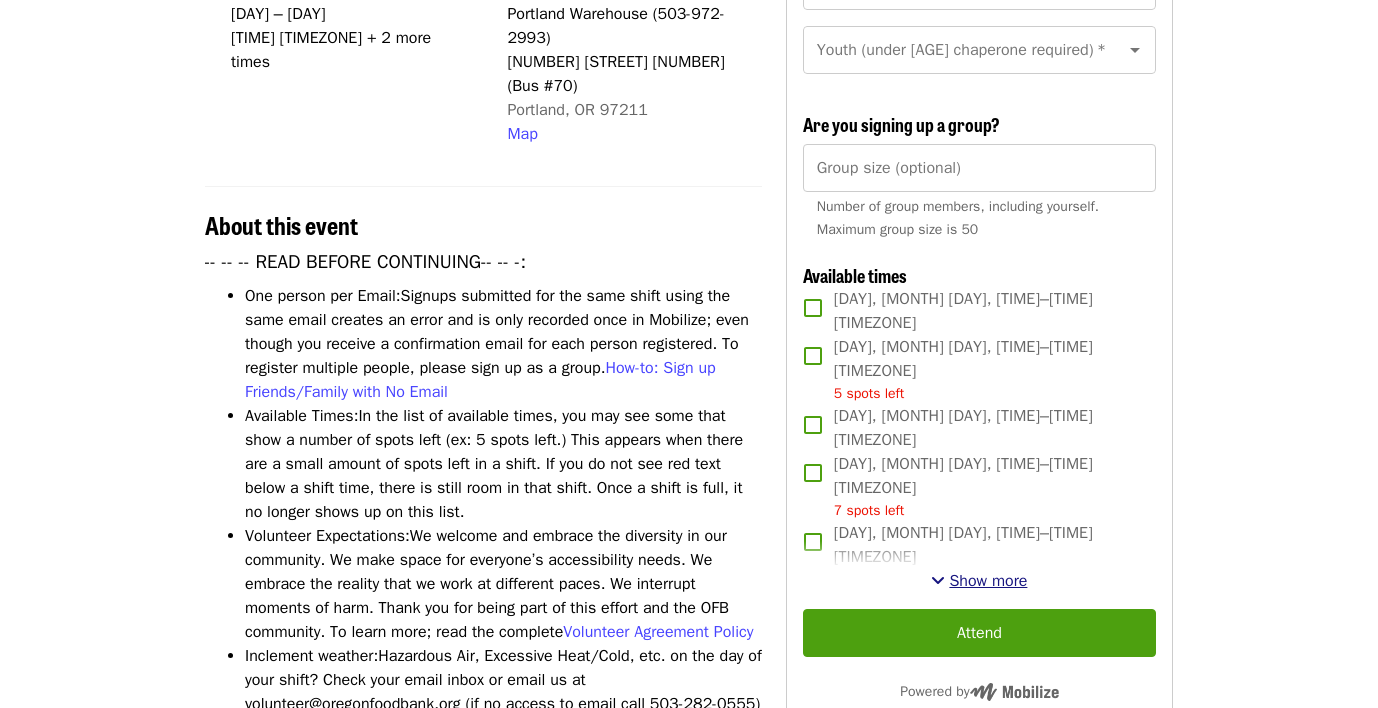 click on "Show more" at bounding box center (988, 581) 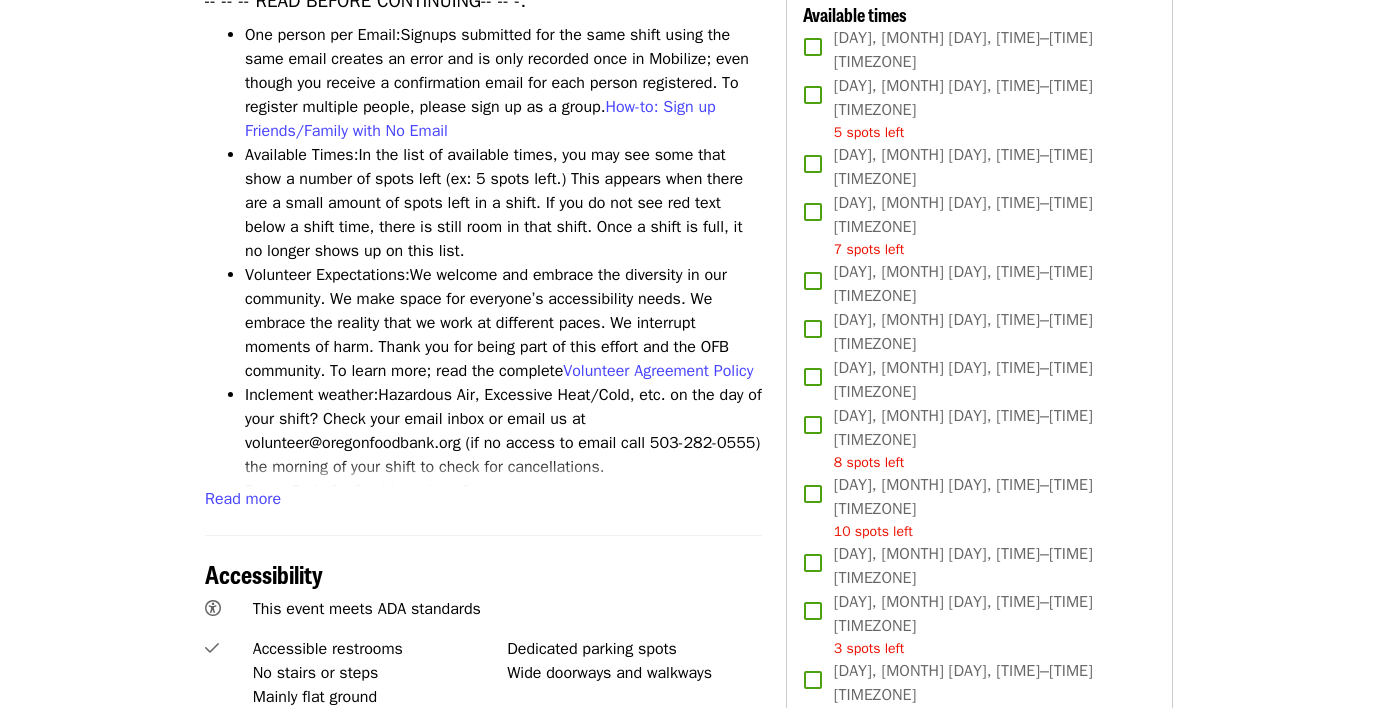 scroll, scrollTop: 787, scrollLeft: 0, axis: vertical 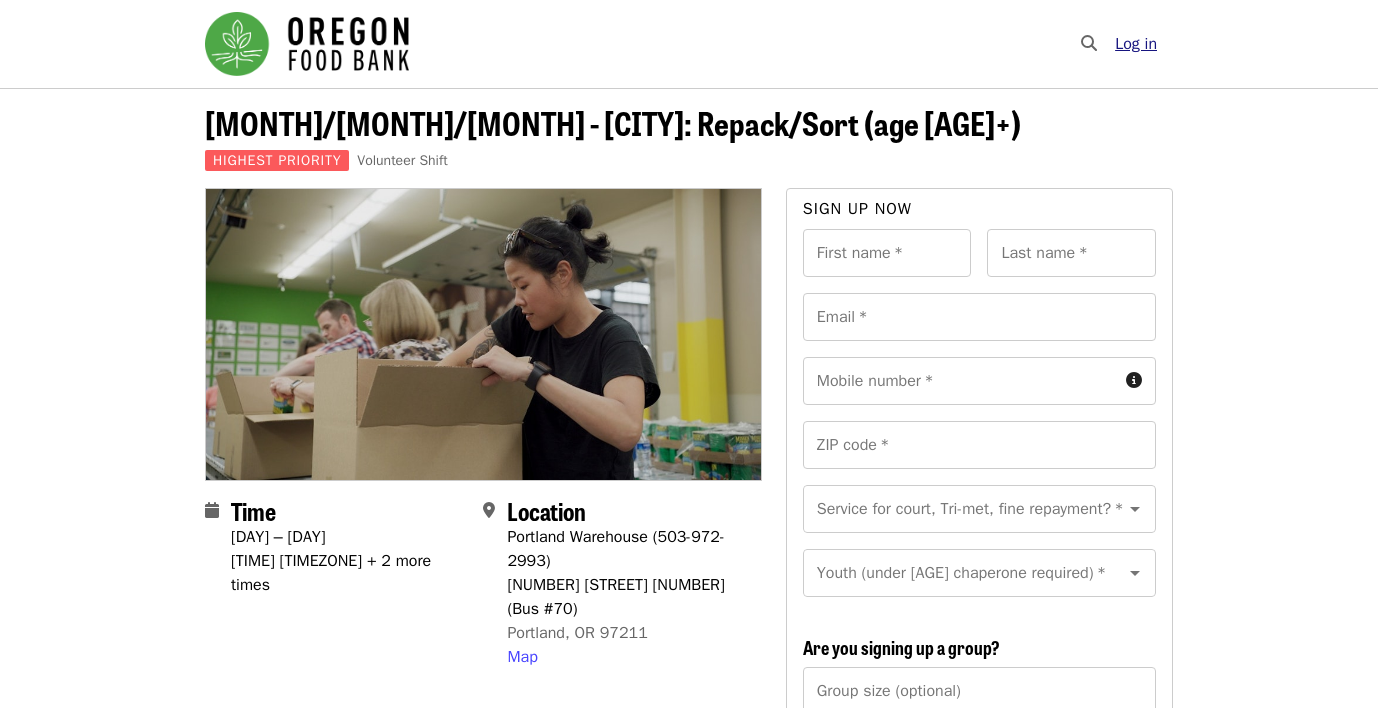 click on "Log in" at bounding box center (1136, 44) 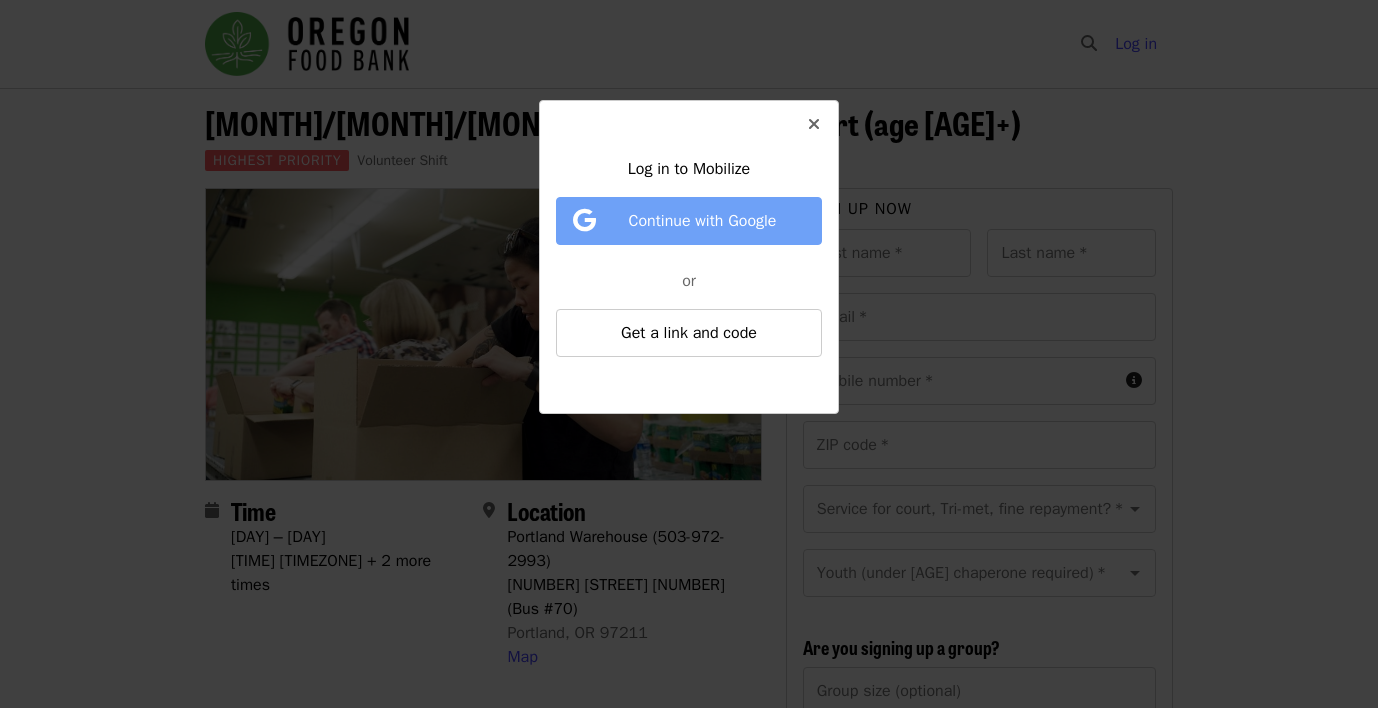click on "Continue with Google" at bounding box center (703, 221) 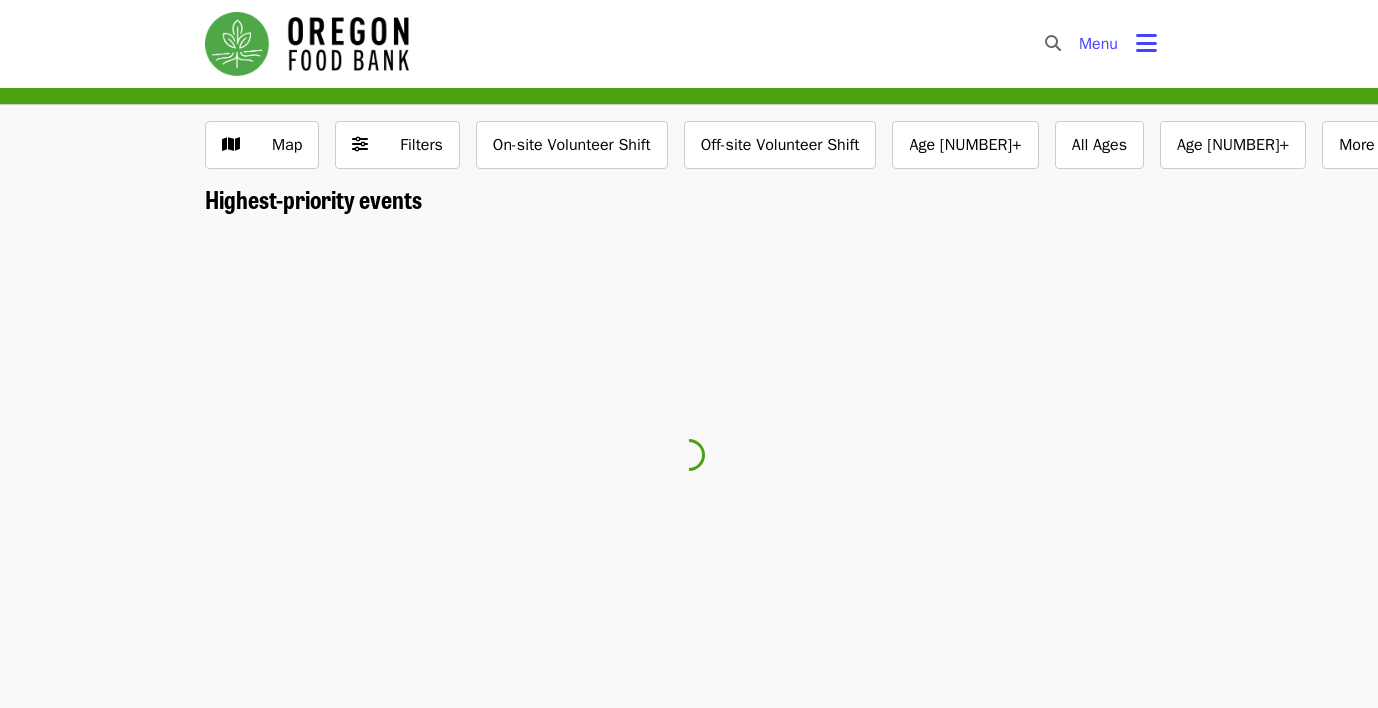 scroll, scrollTop: 0, scrollLeft: 0, axis: both 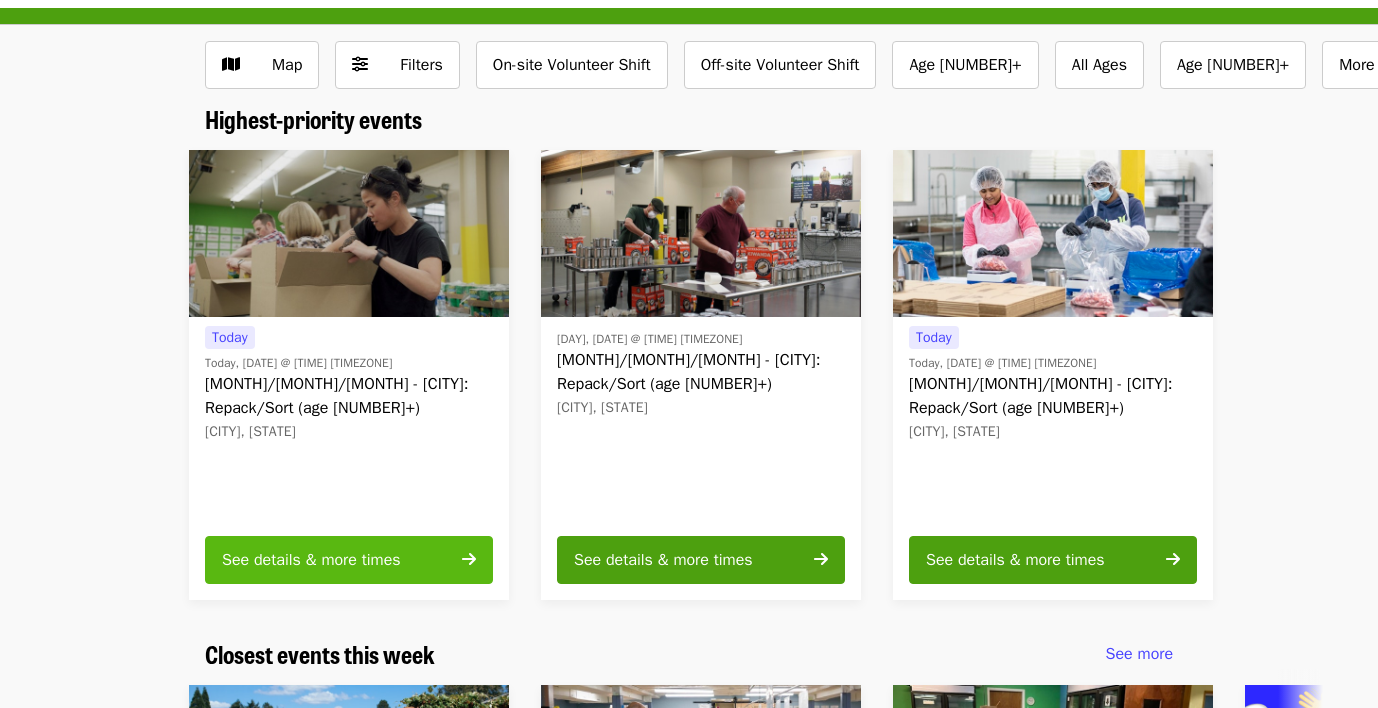 click on "See details & more times" at bounding box center (349, 560) 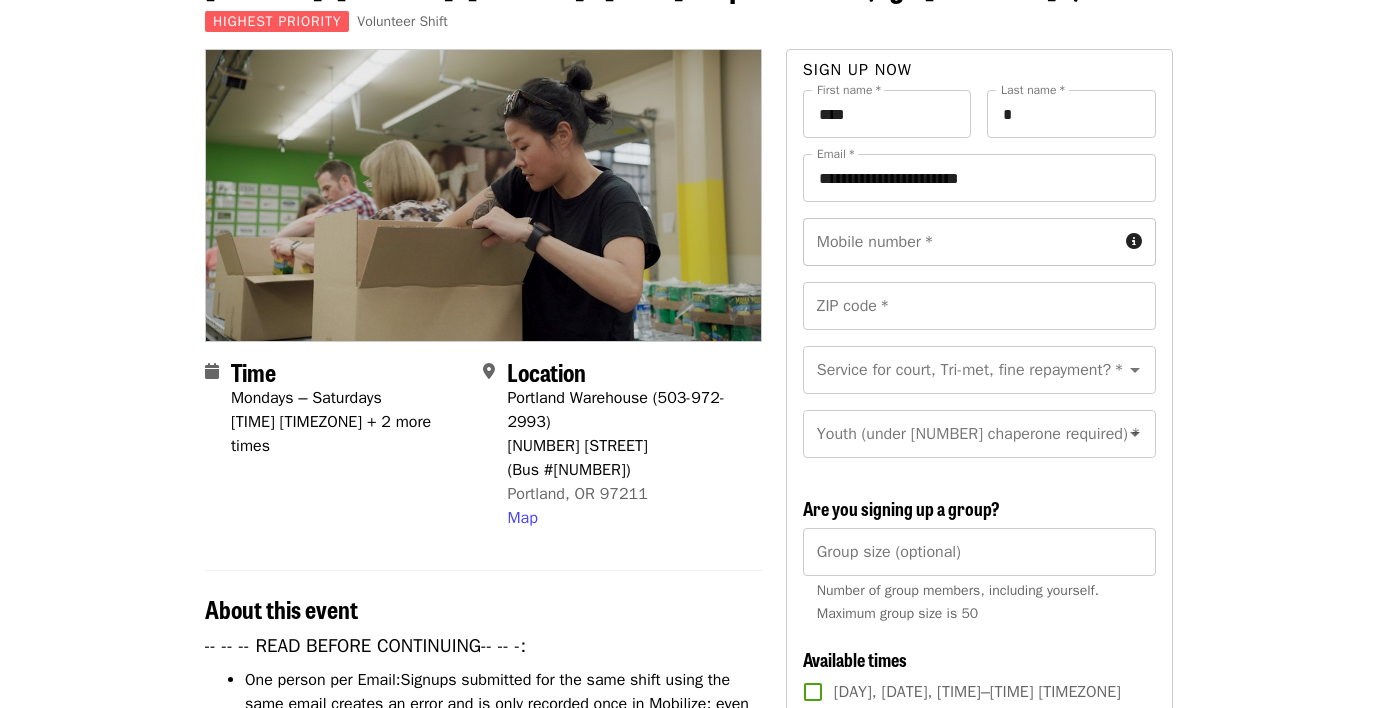 scroll, scrollTop: 191, scrollLeft: 0, axis: vertical 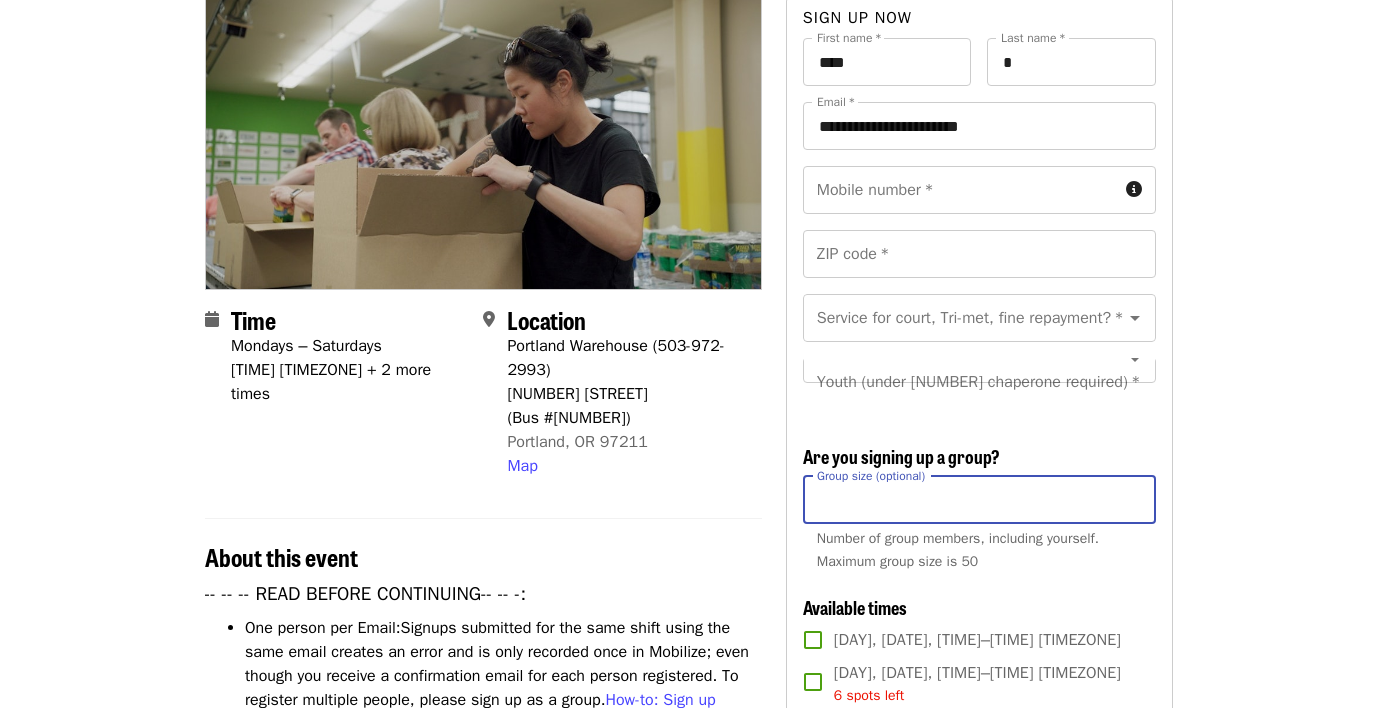 click on "Group size (optional)" at bounding box center (979, 500) 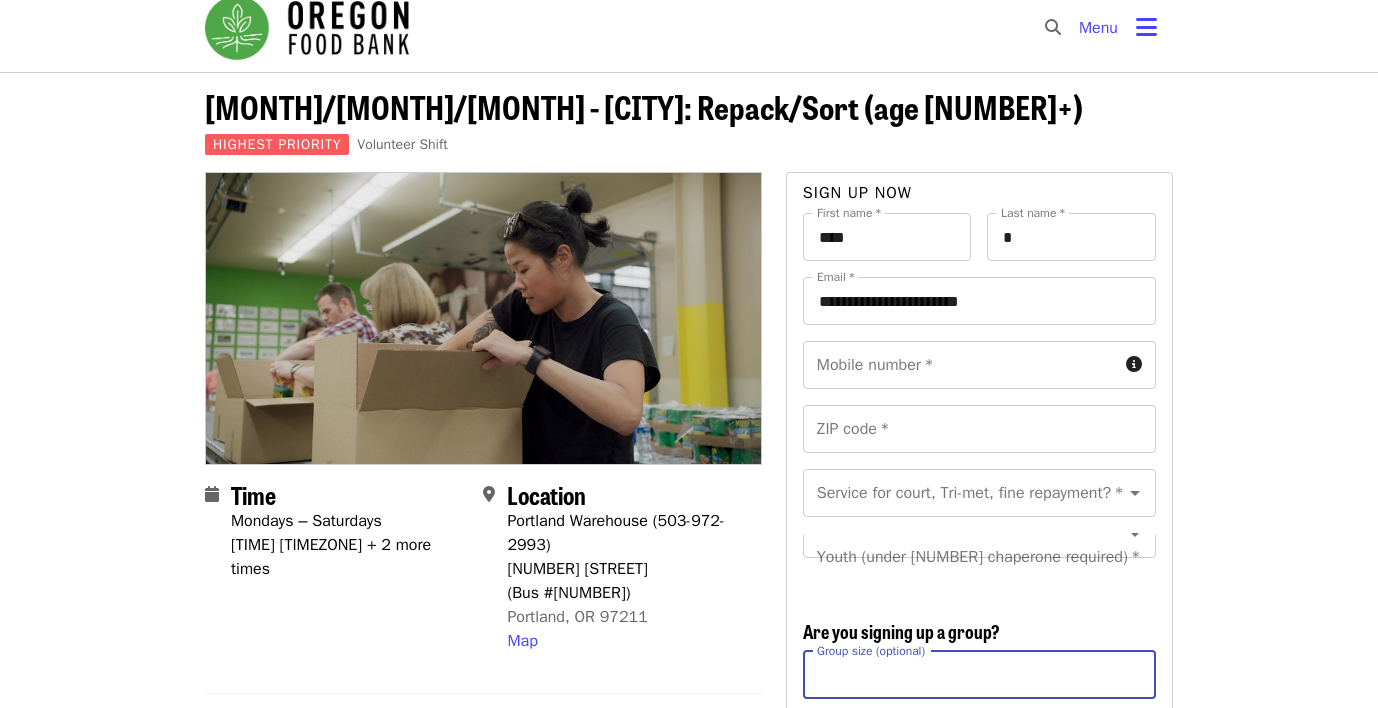 scroll, scrollTop: 18, scrollLeft: 0, axis: vertical 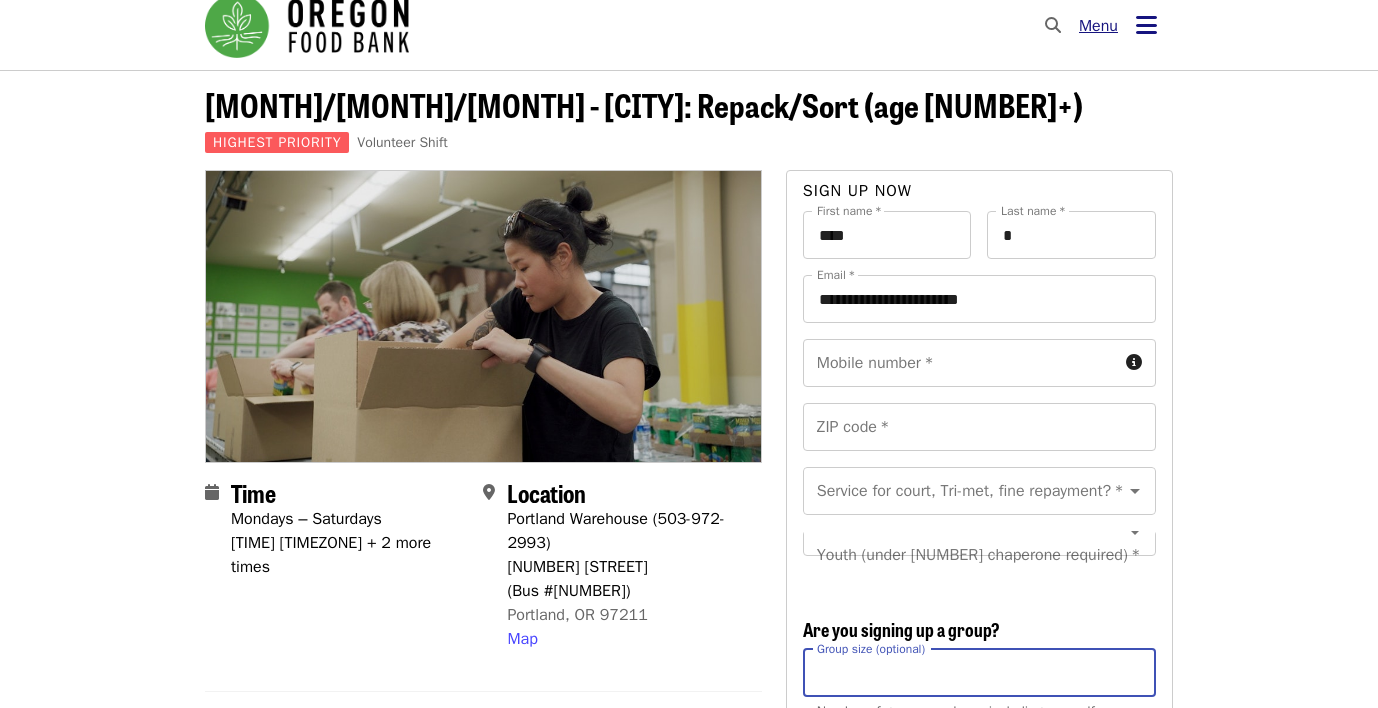 click at bounding box center (1146, 25) 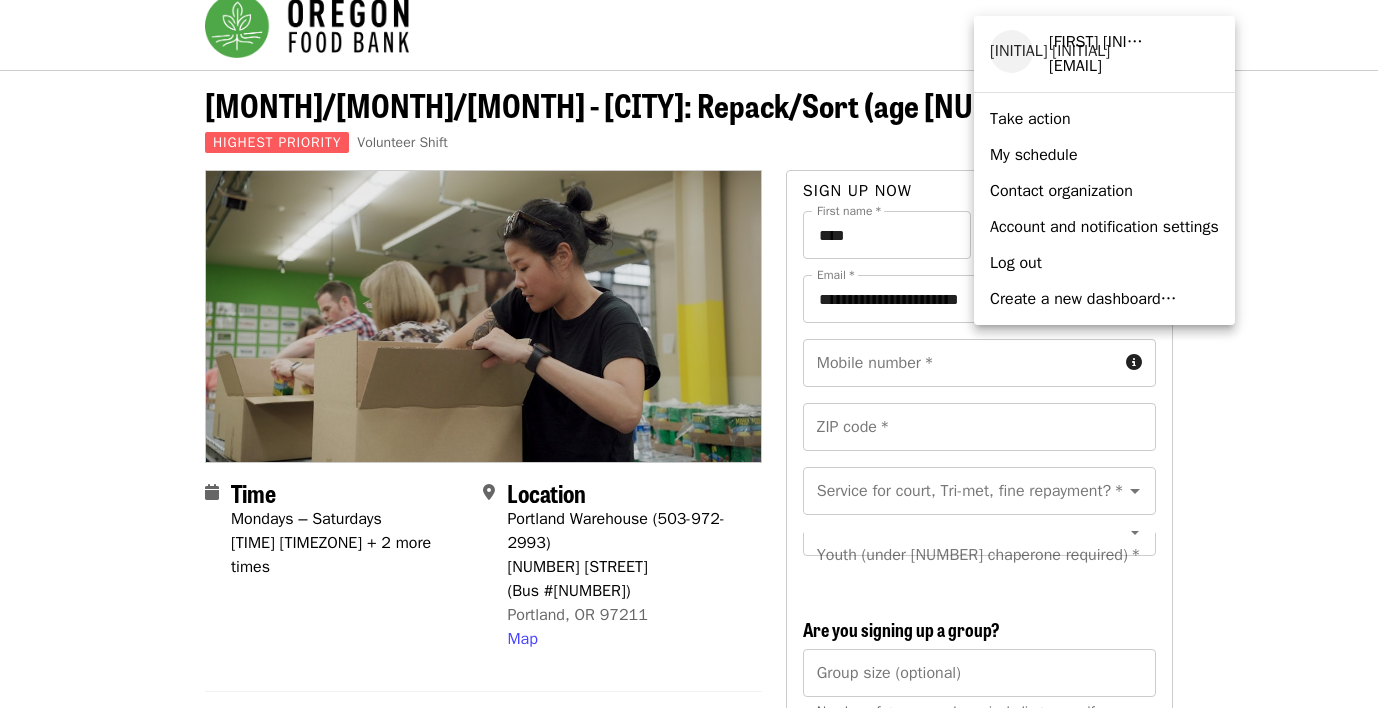 click on "Log out" at bounding box center [1016, 263] 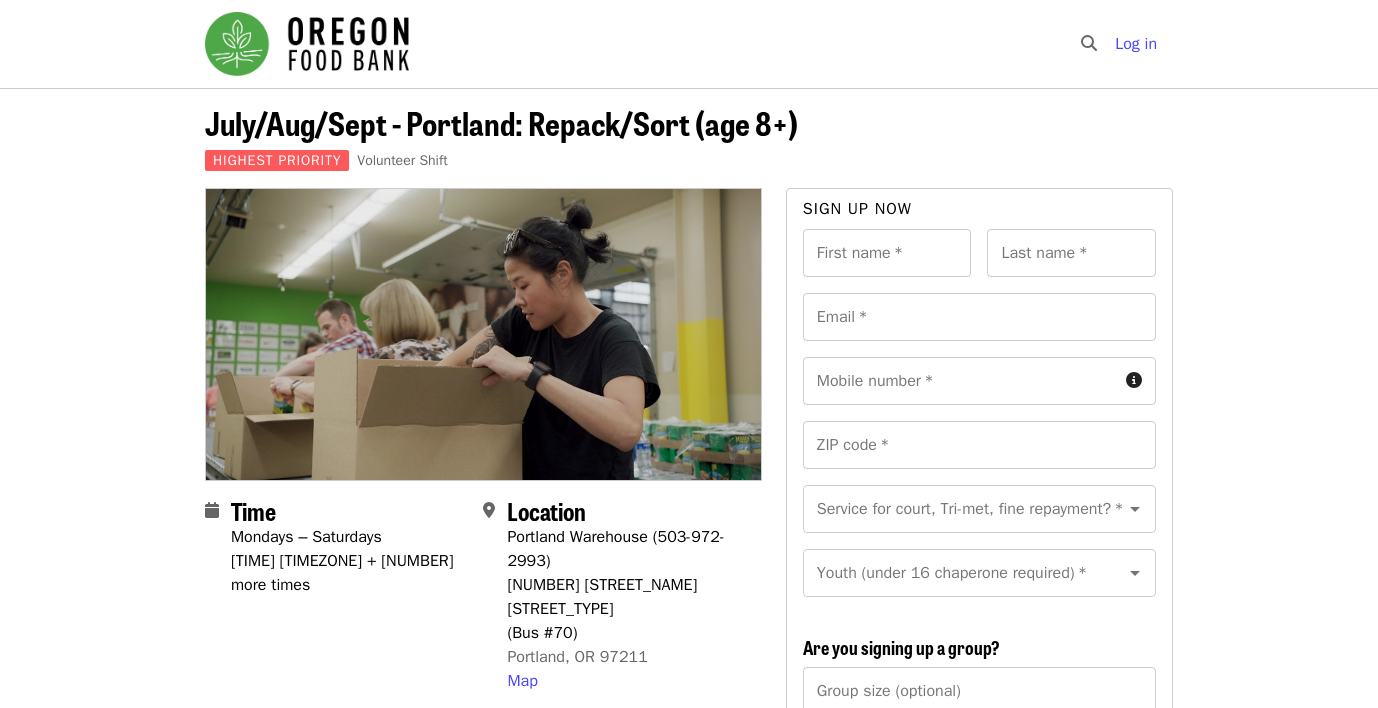 scroll, scrollTop: 0, scrollLeft: 0, axis: both 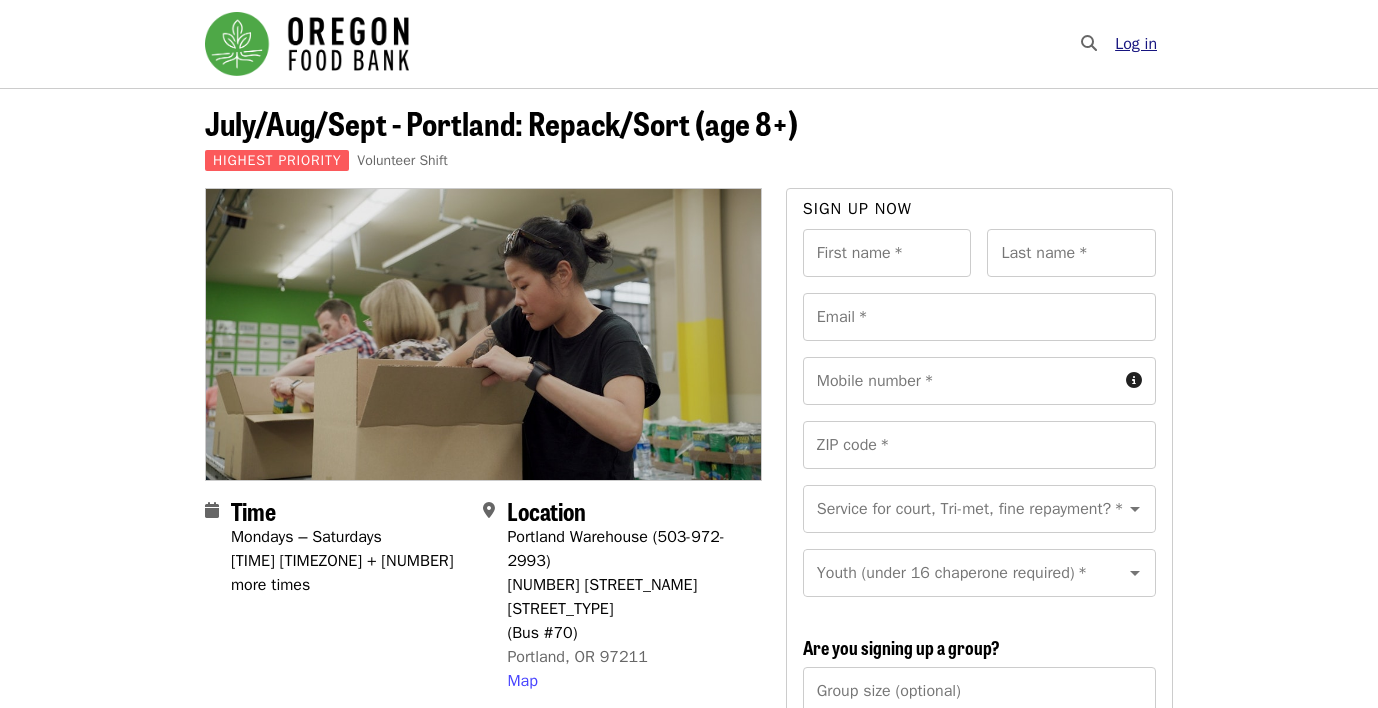 click on "Log in" at bounding box center [1136, 44] 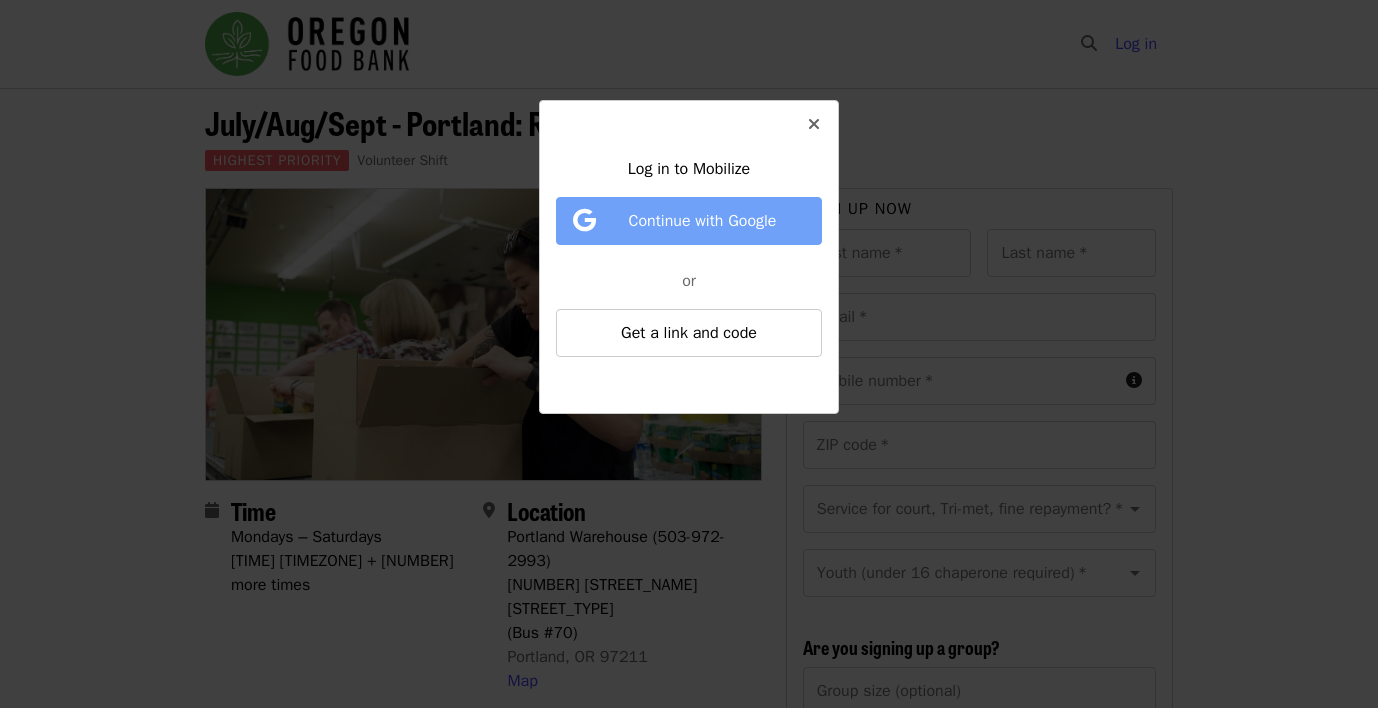 click on "Continue with Google" at bounding box center (703, 221) 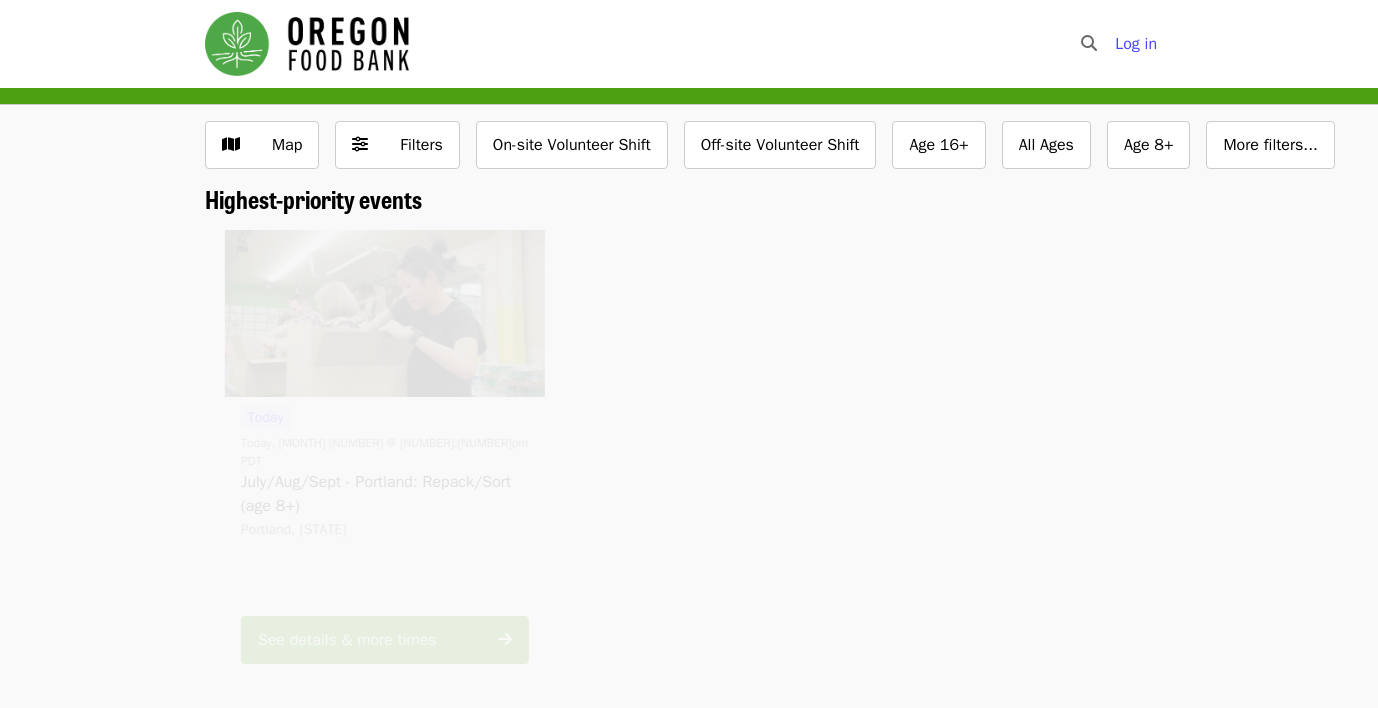 scroll, scrollTop: 0, scrollLeft: 0, axis: both 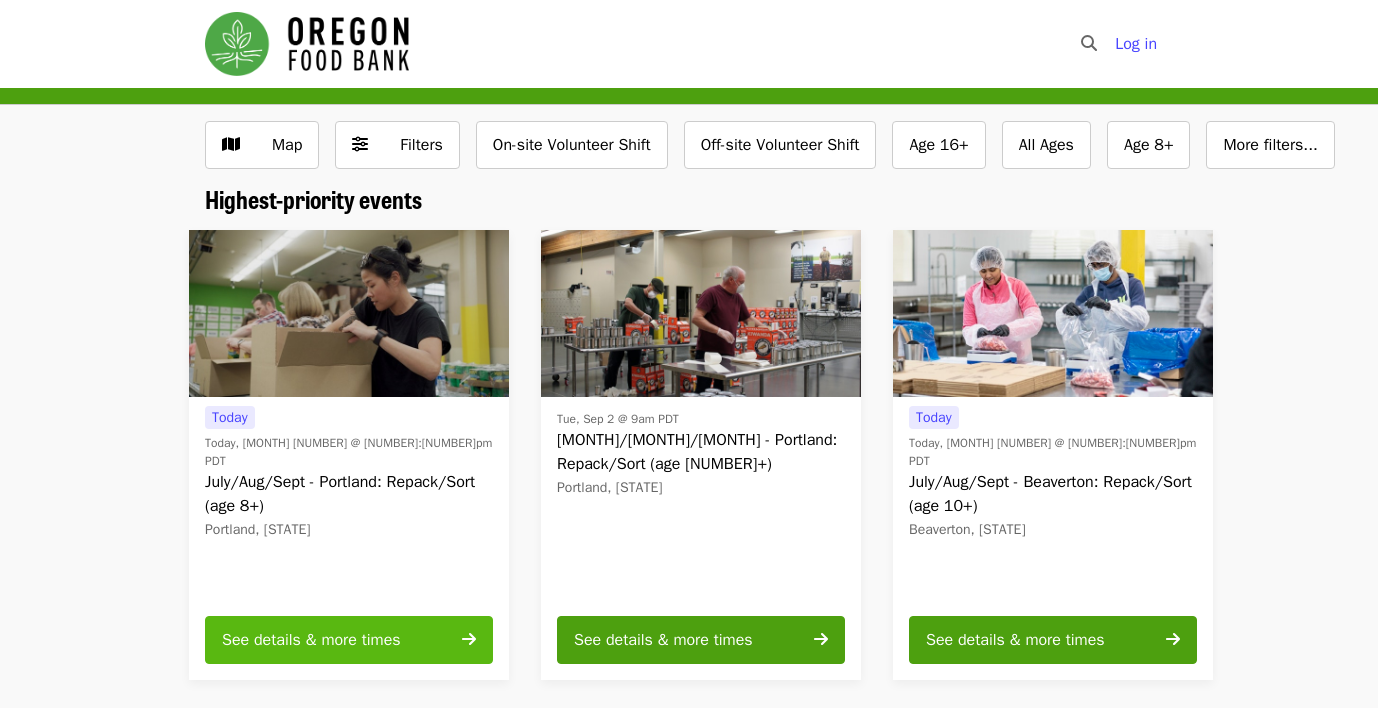 click on "See details & more times" at bounding box center [311, 640] 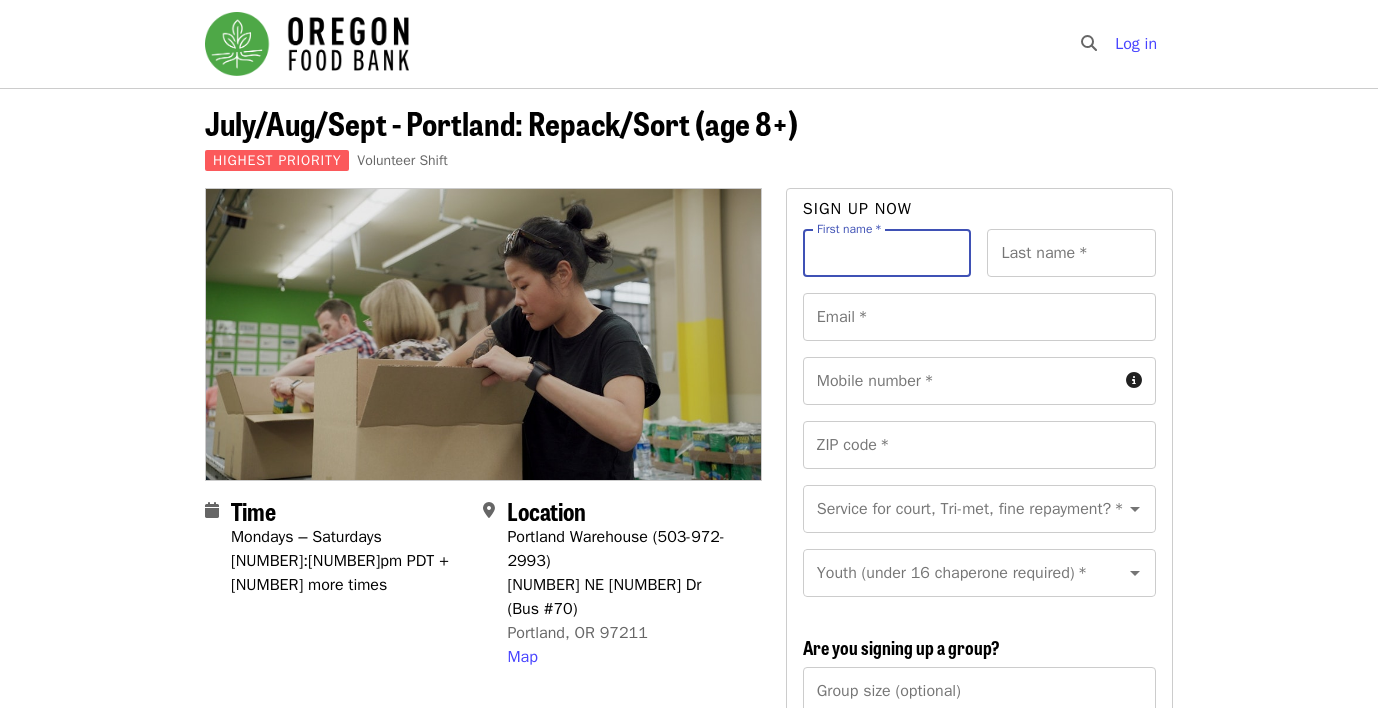 click on "First name   *" at bounding box center (887, 253) 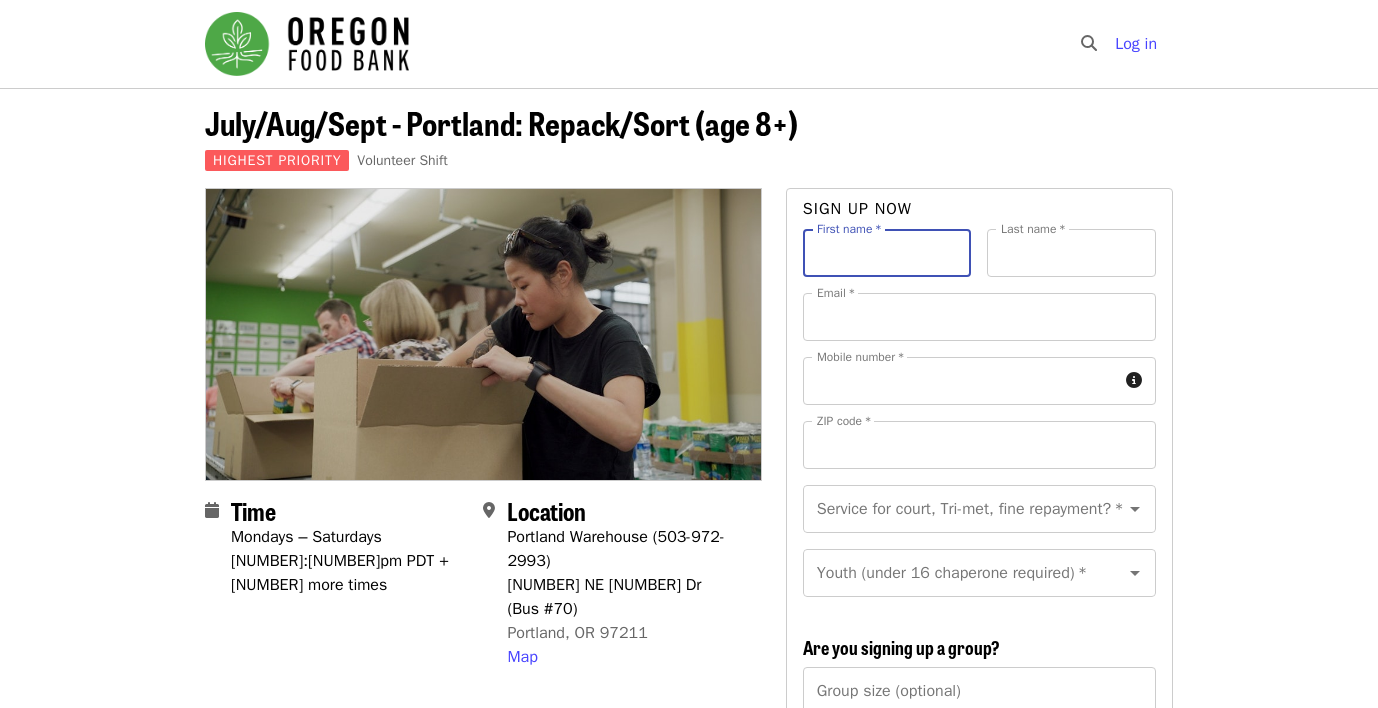 type on "****" 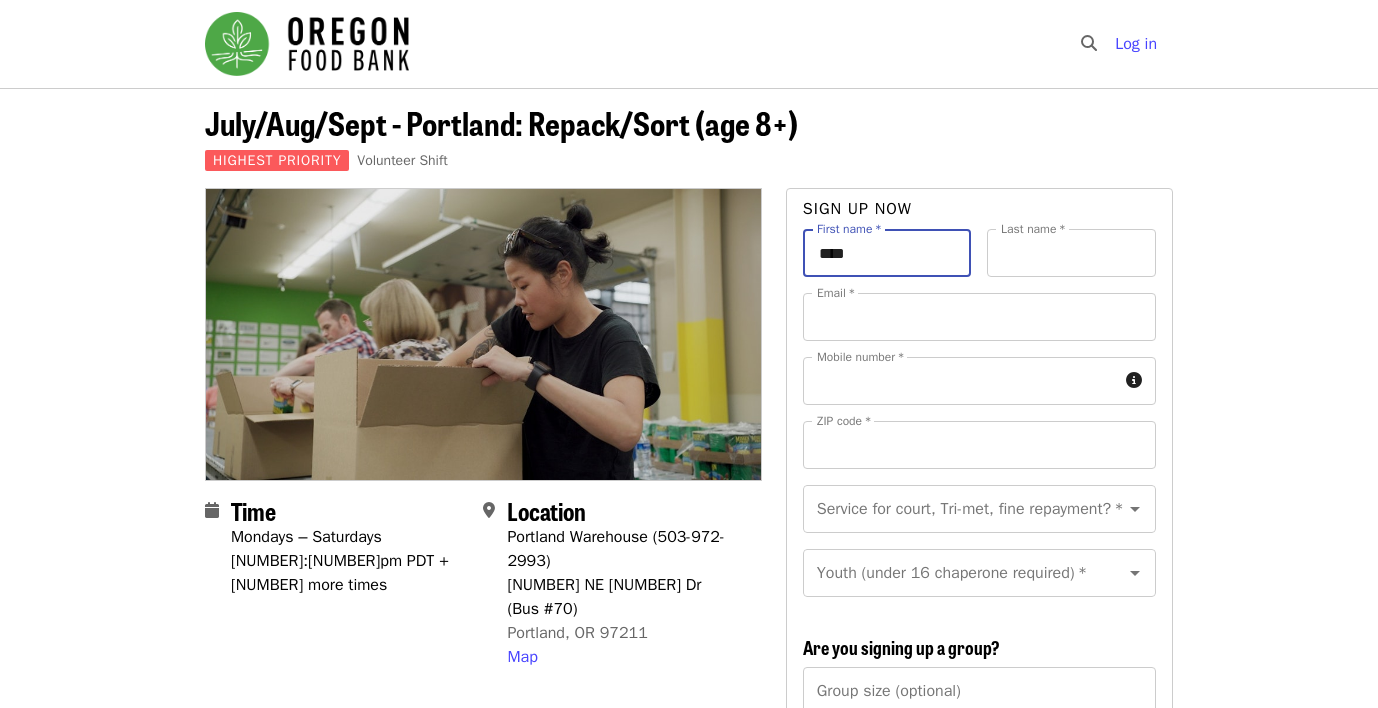 type on "******" 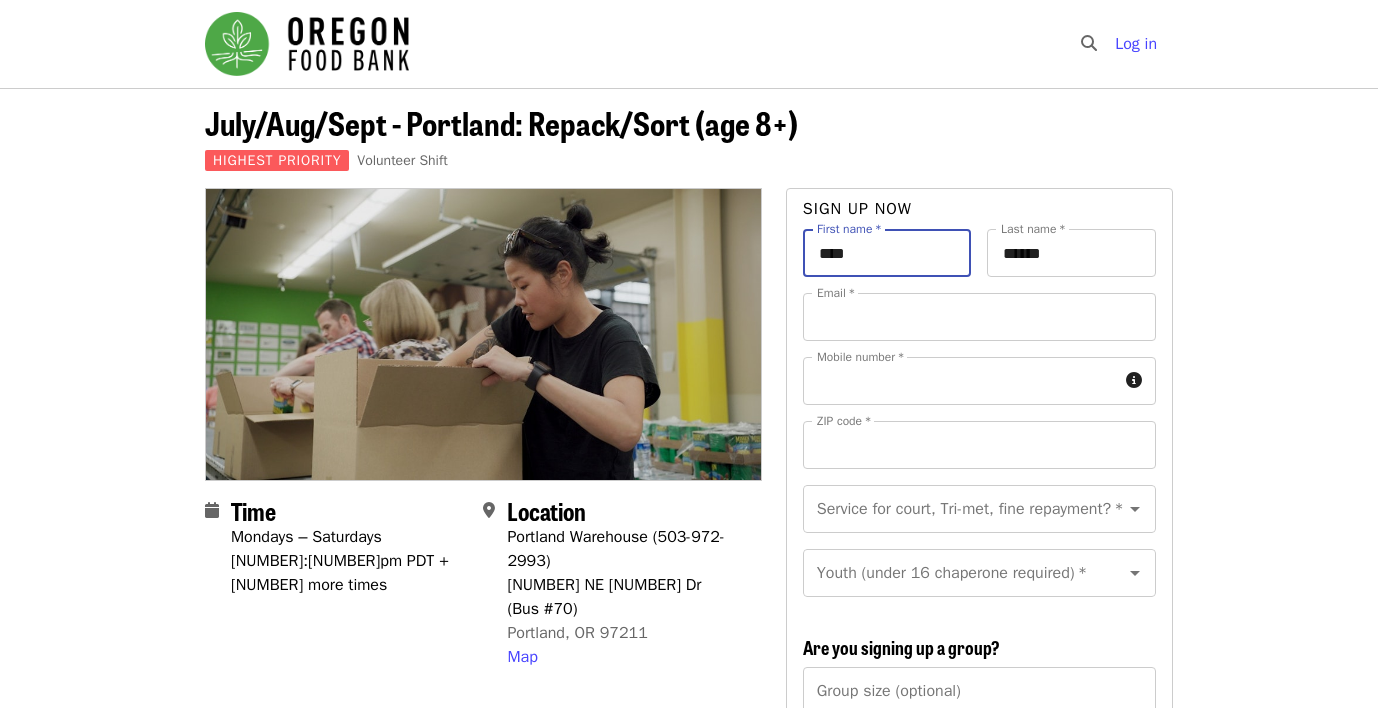 type on "**********" 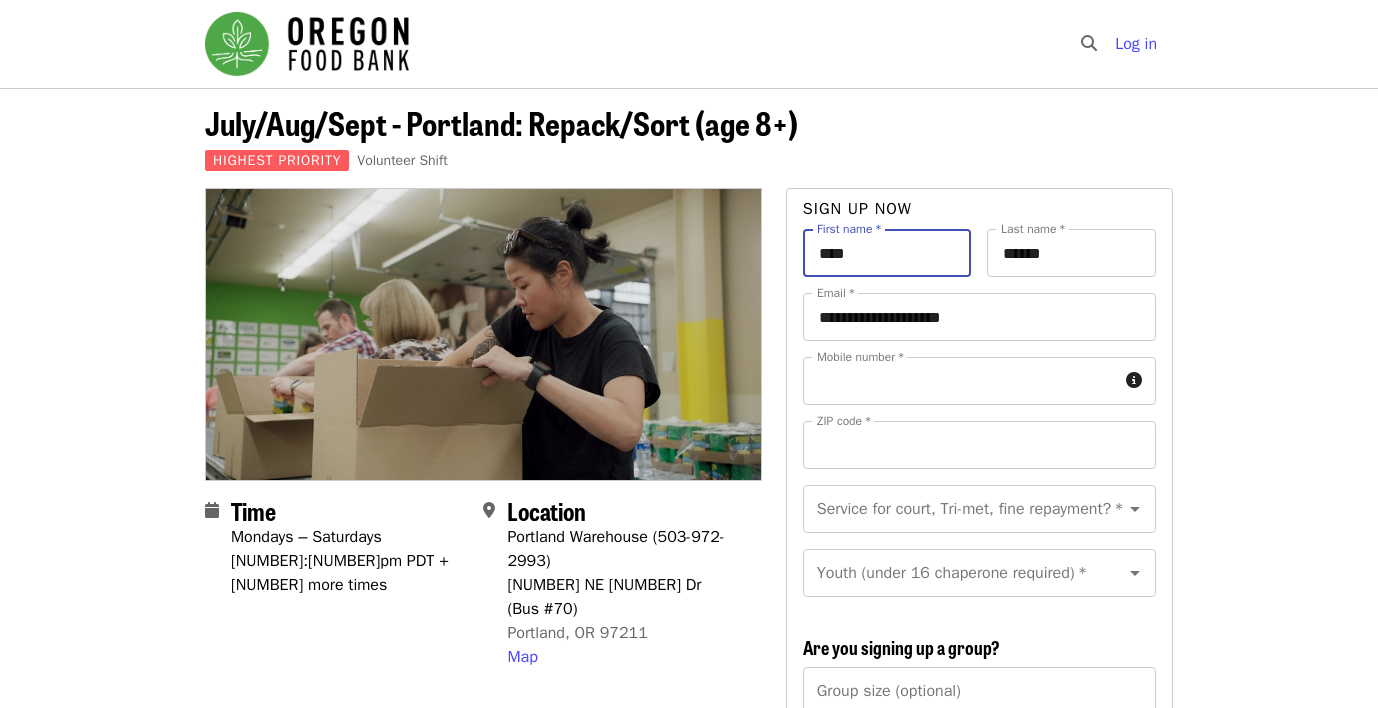 type on "**********" 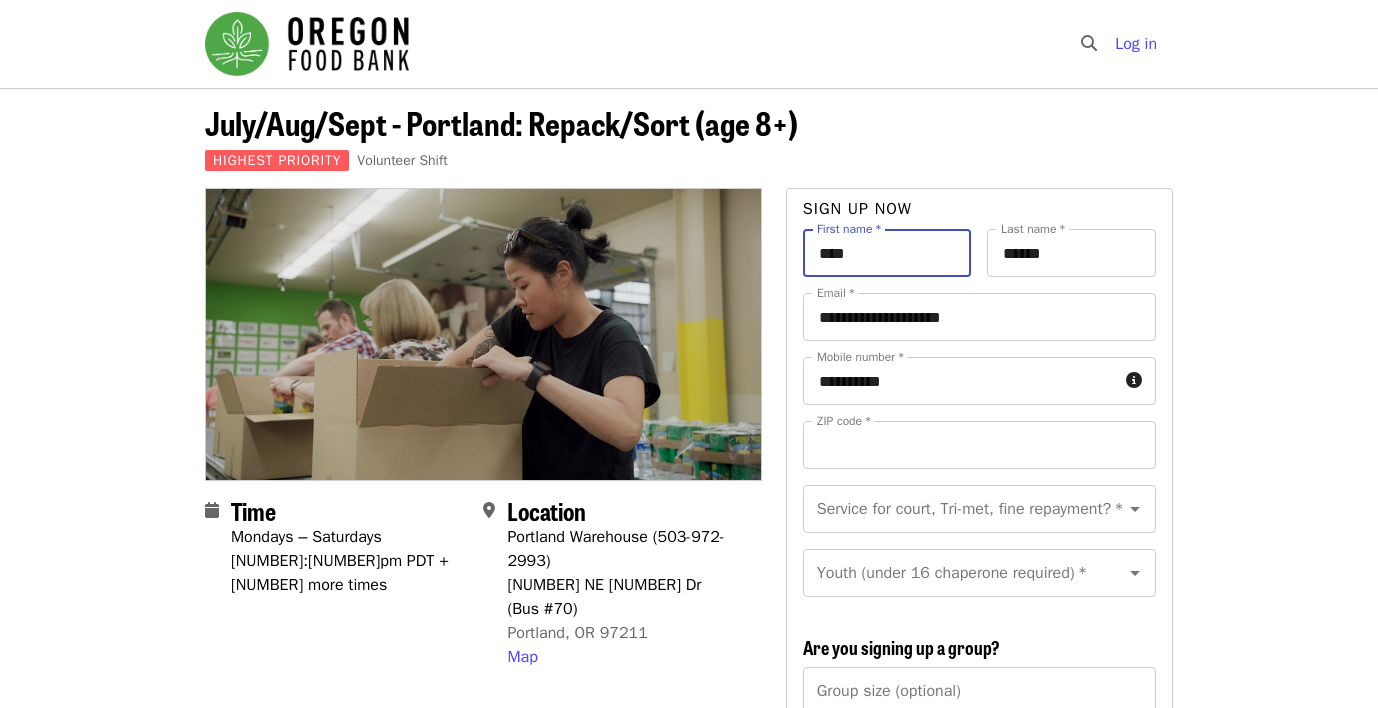 type on "*****" 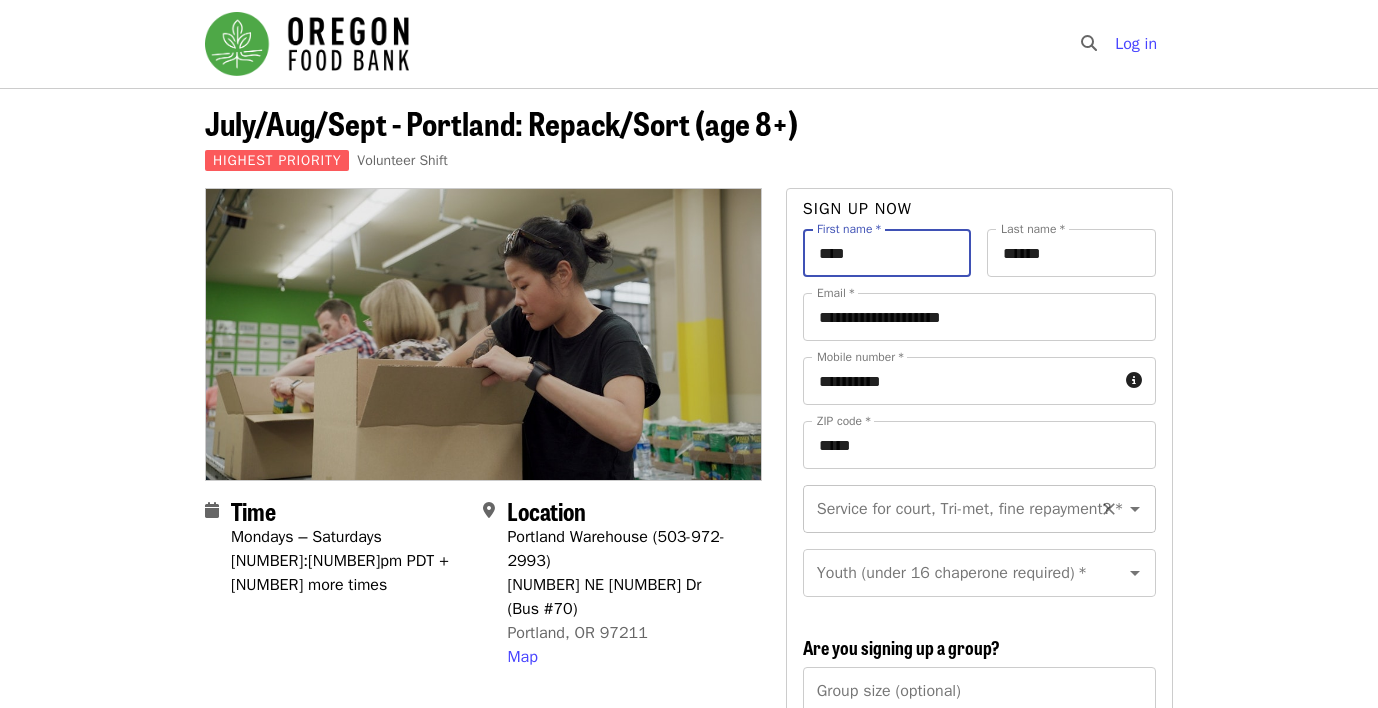 scroll, scrollTop: 23, scrollLeft: 0, axis: vertical 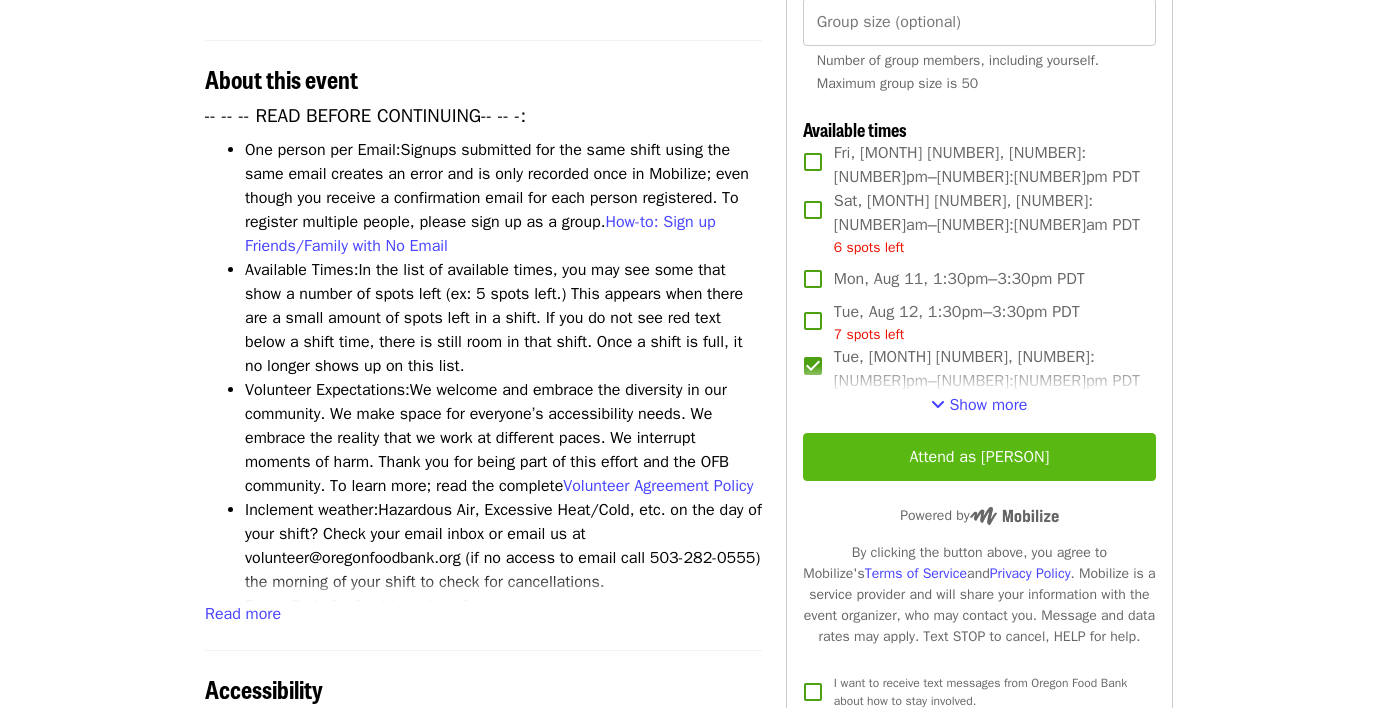 click on "Attend as [PERSON]" at bounding box center (979, 457) 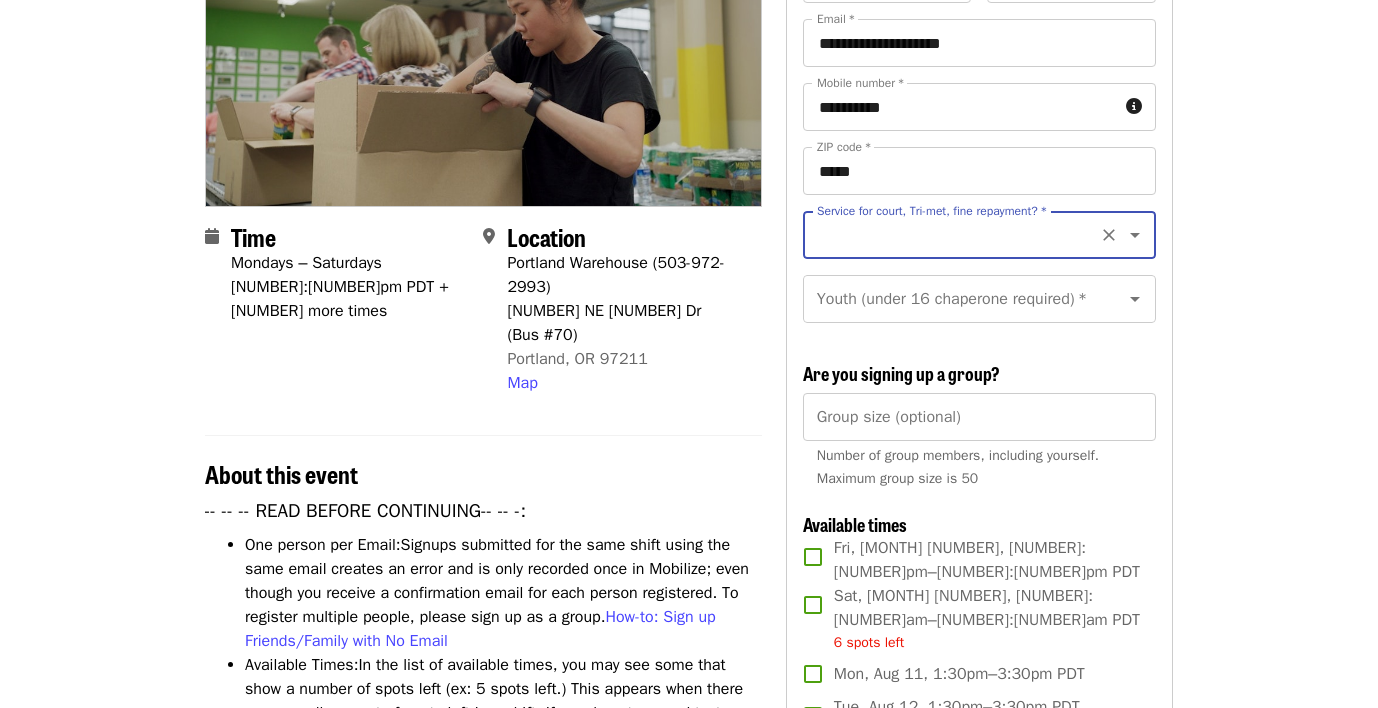 scroll, scrollTop: 251, scrollLeft: 0, axis: vertical 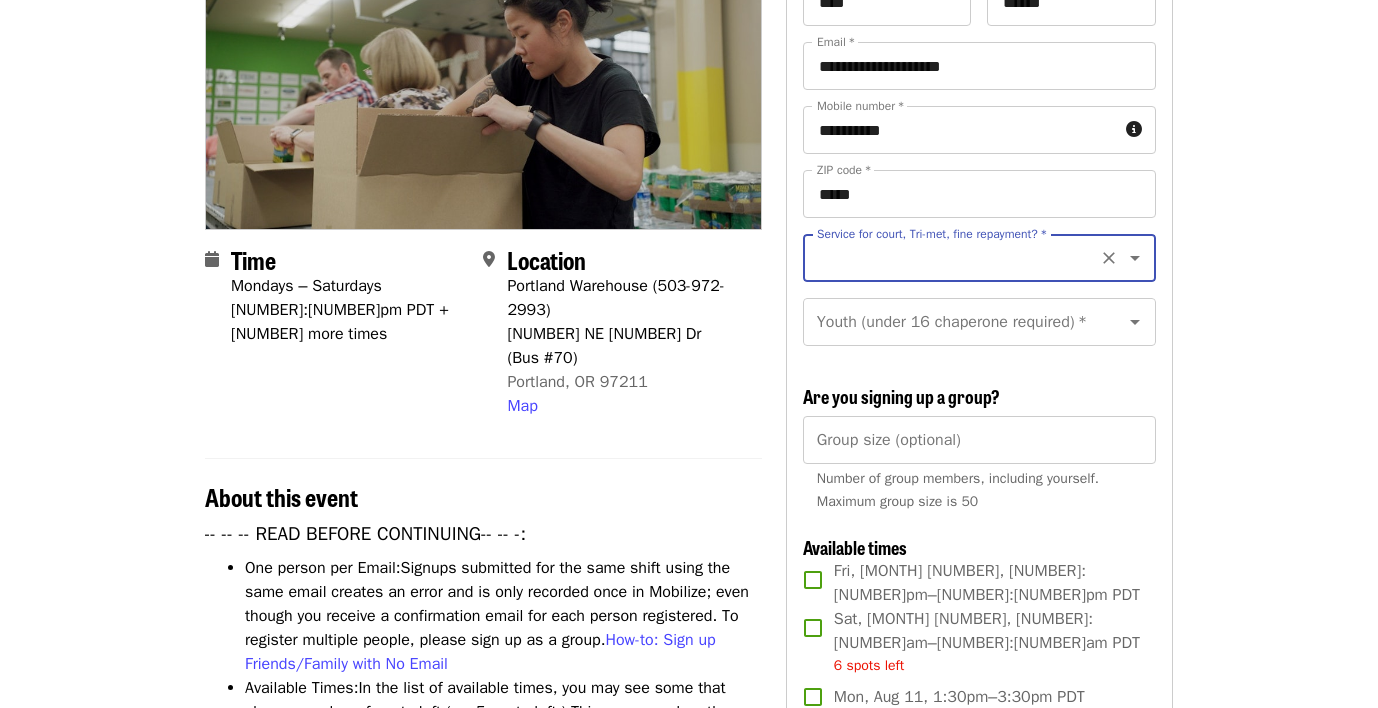 click on "Service for court, Tri-met, fine repayment?   *" at bounding box center [955, 258] 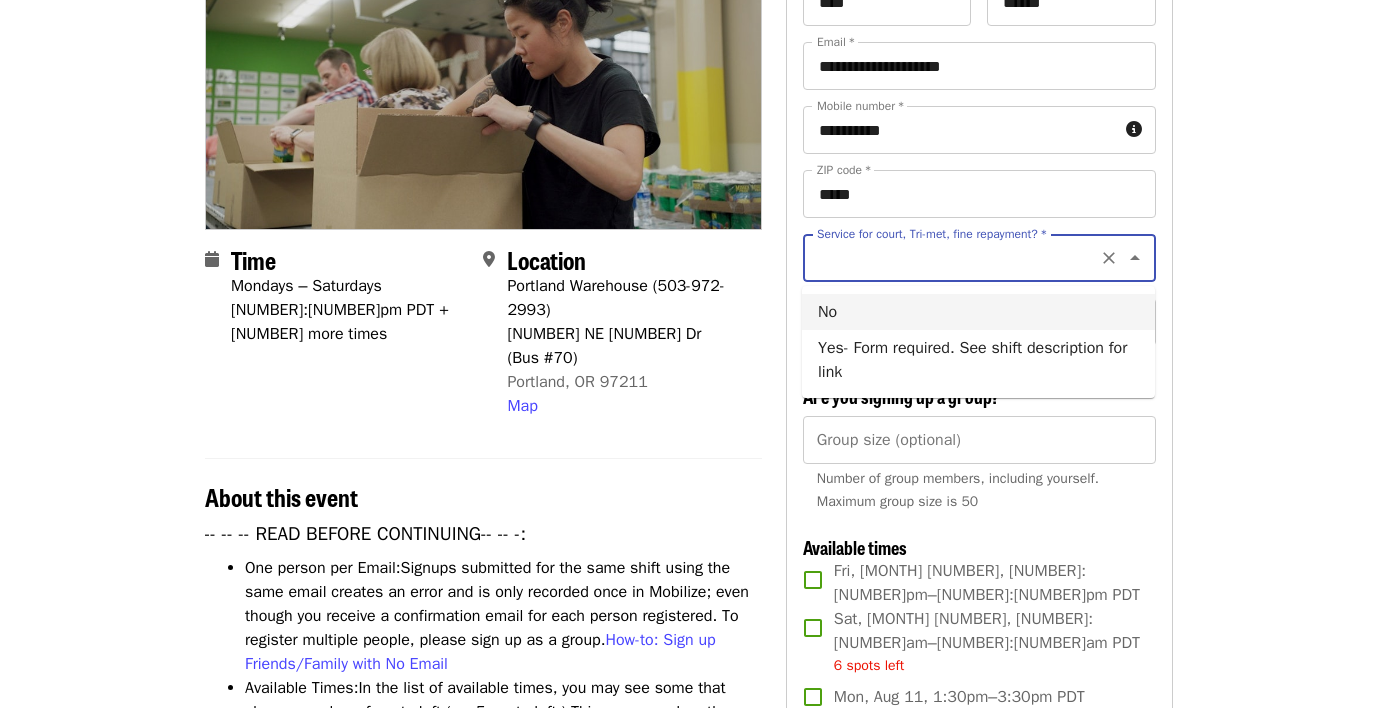 click on "No" at bounding box center [978, 312] 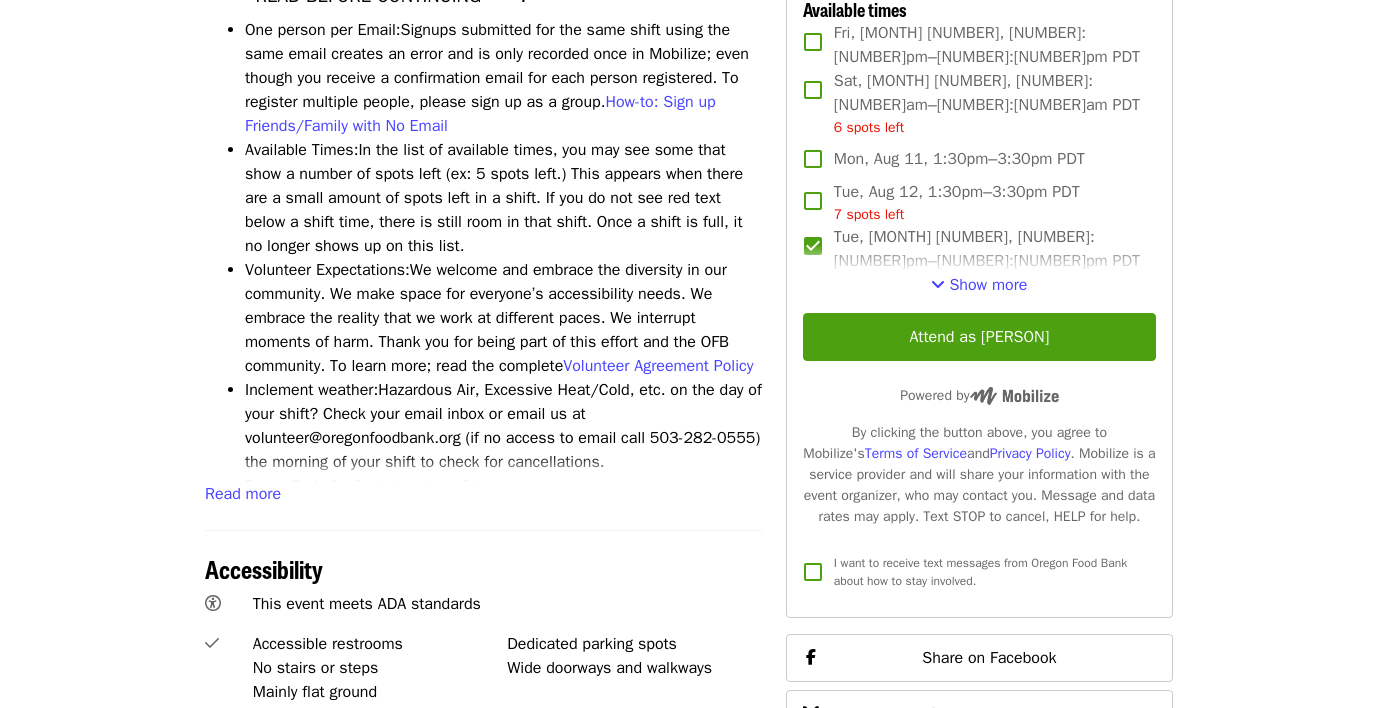 scroll, scrollTop: 792, scrollLeft: 0, axis: vertical 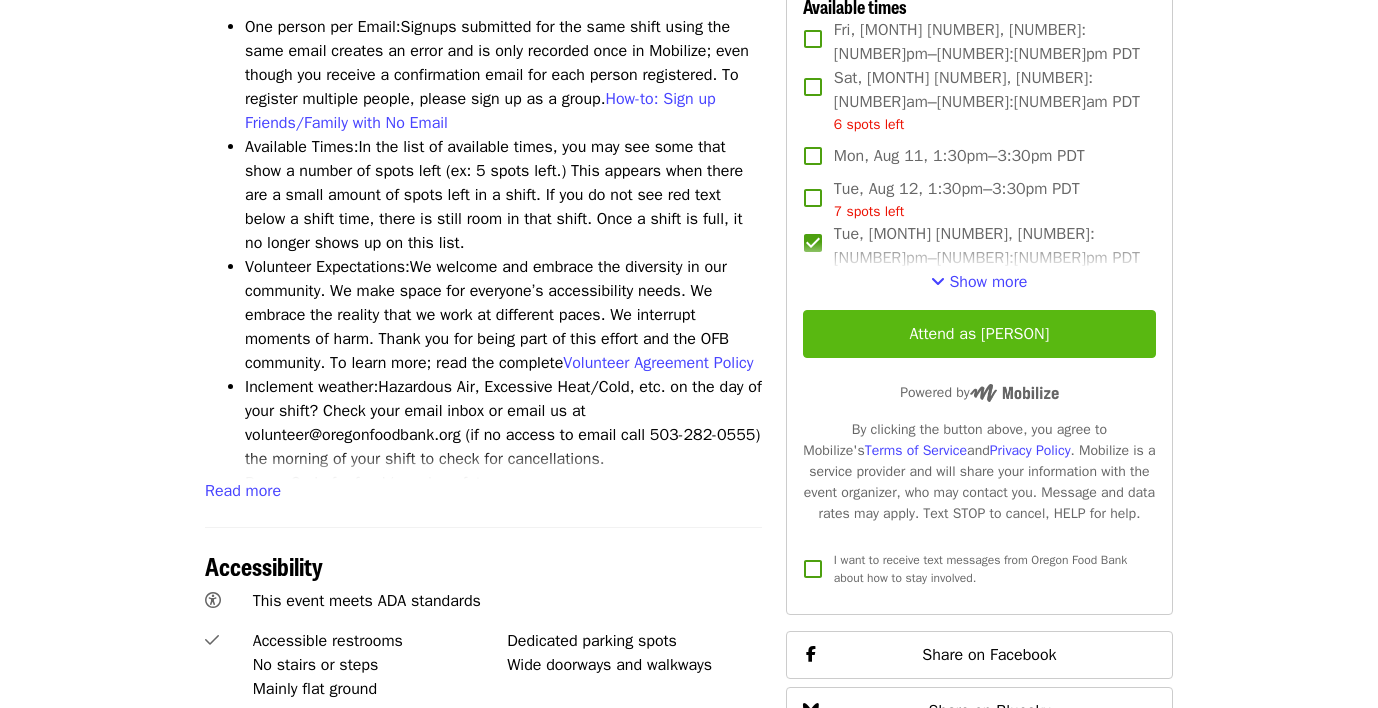 click on "Attend as [PERSON]" at bounding box center (979, 334) 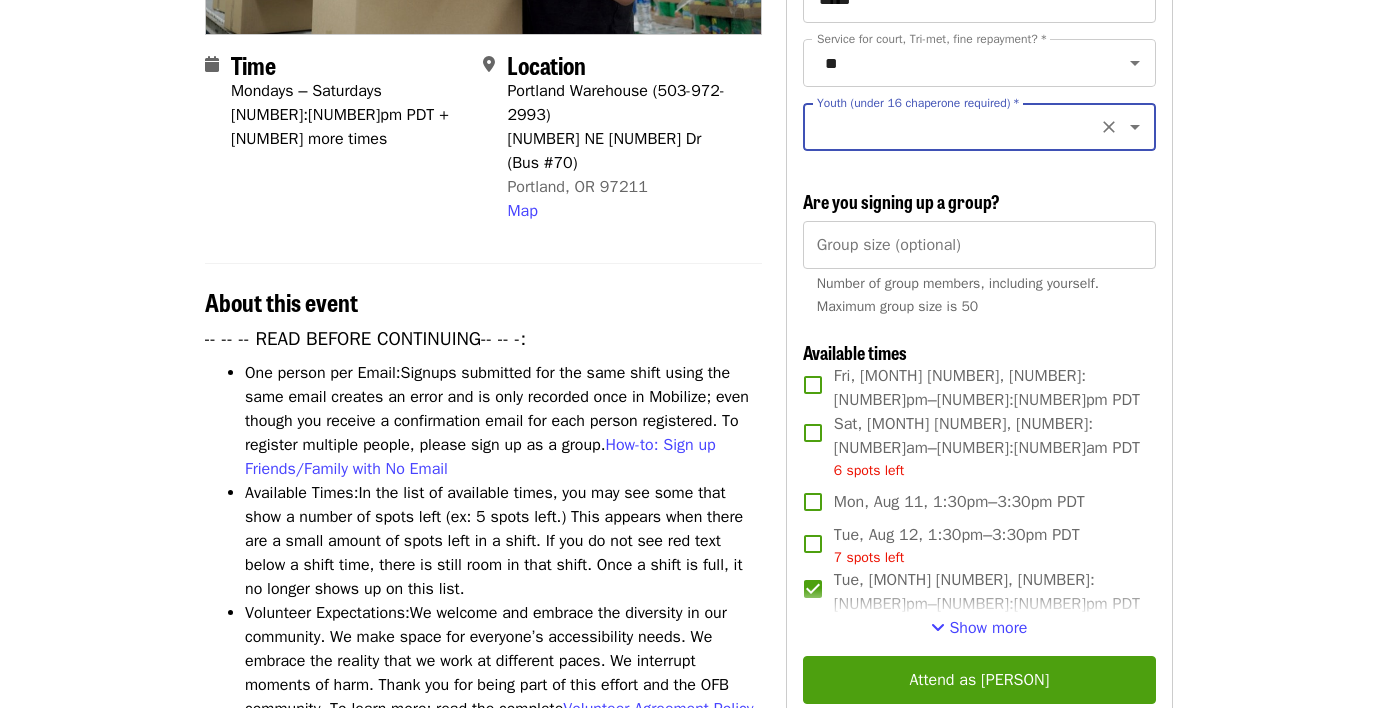 scroll, scrollTop: 323, scrollLeft: 0, axis: vertical 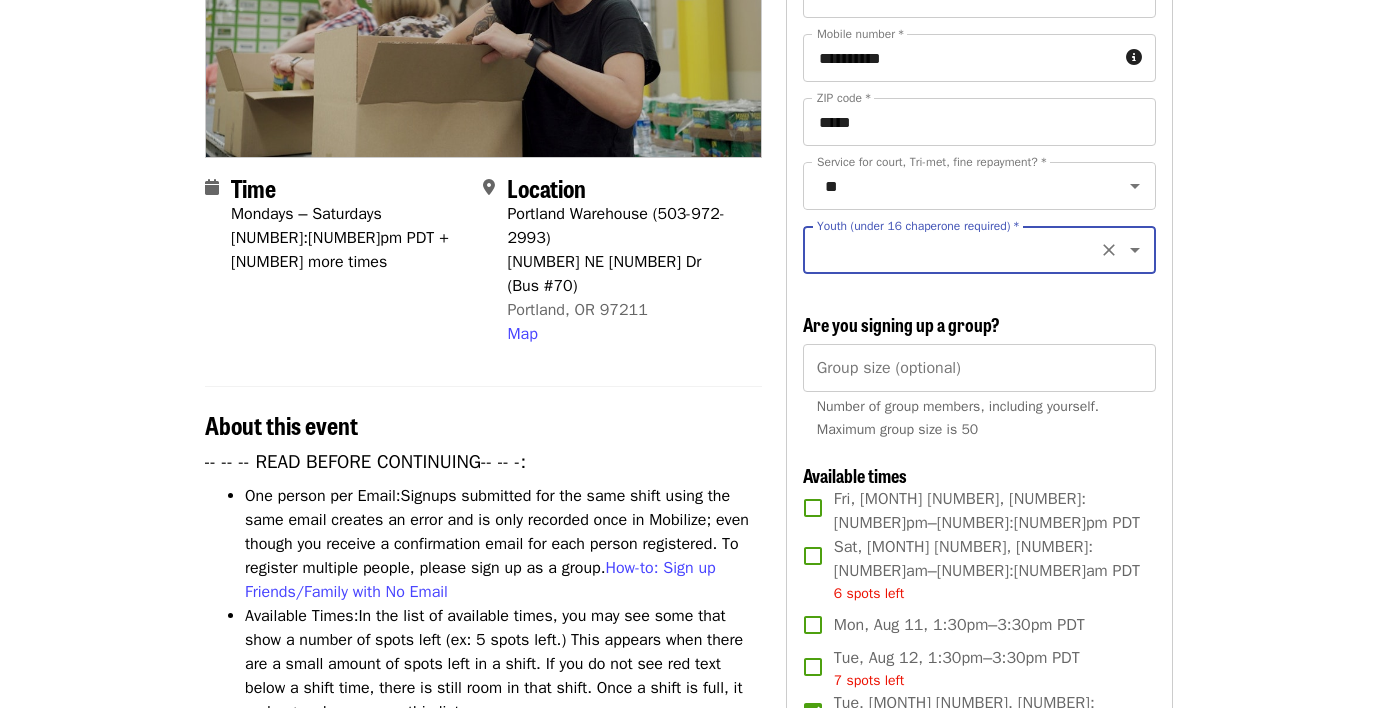 click on "Youth (under 16 chaperone required)   *" at bounding box center [955, 250] 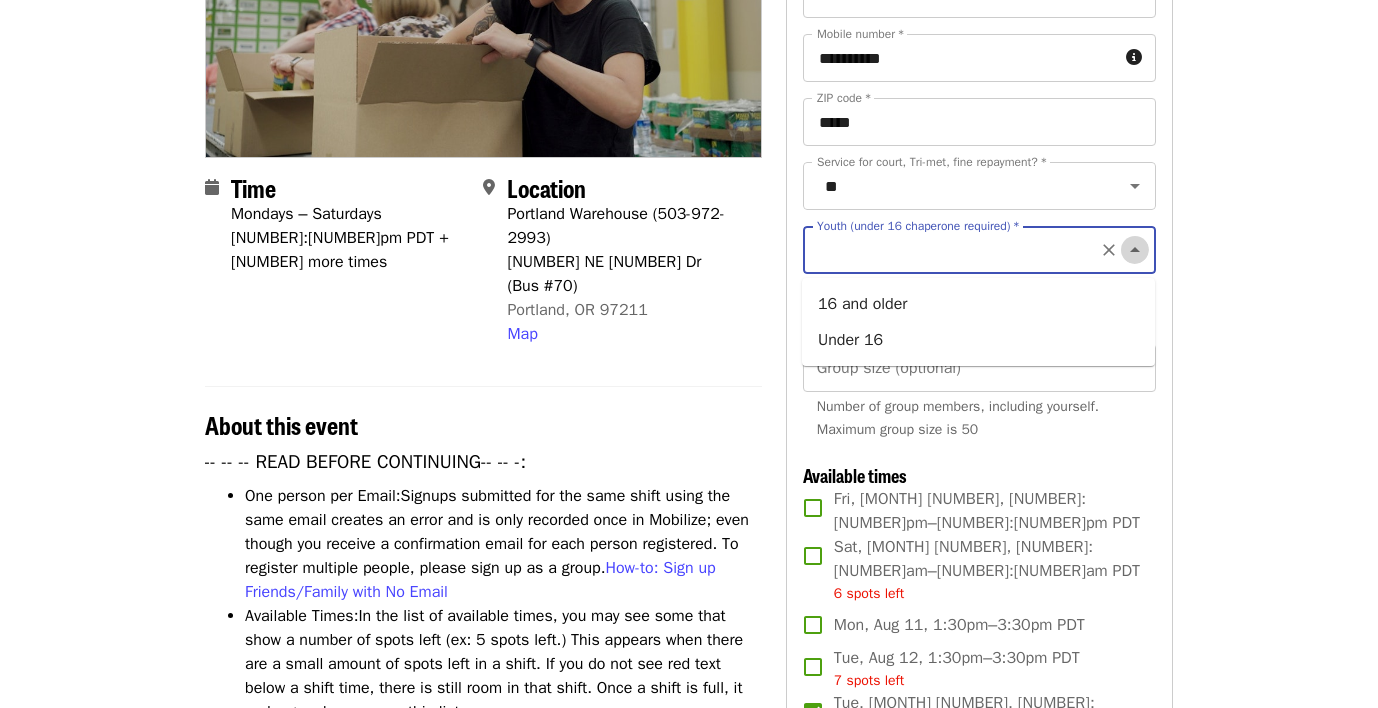 click 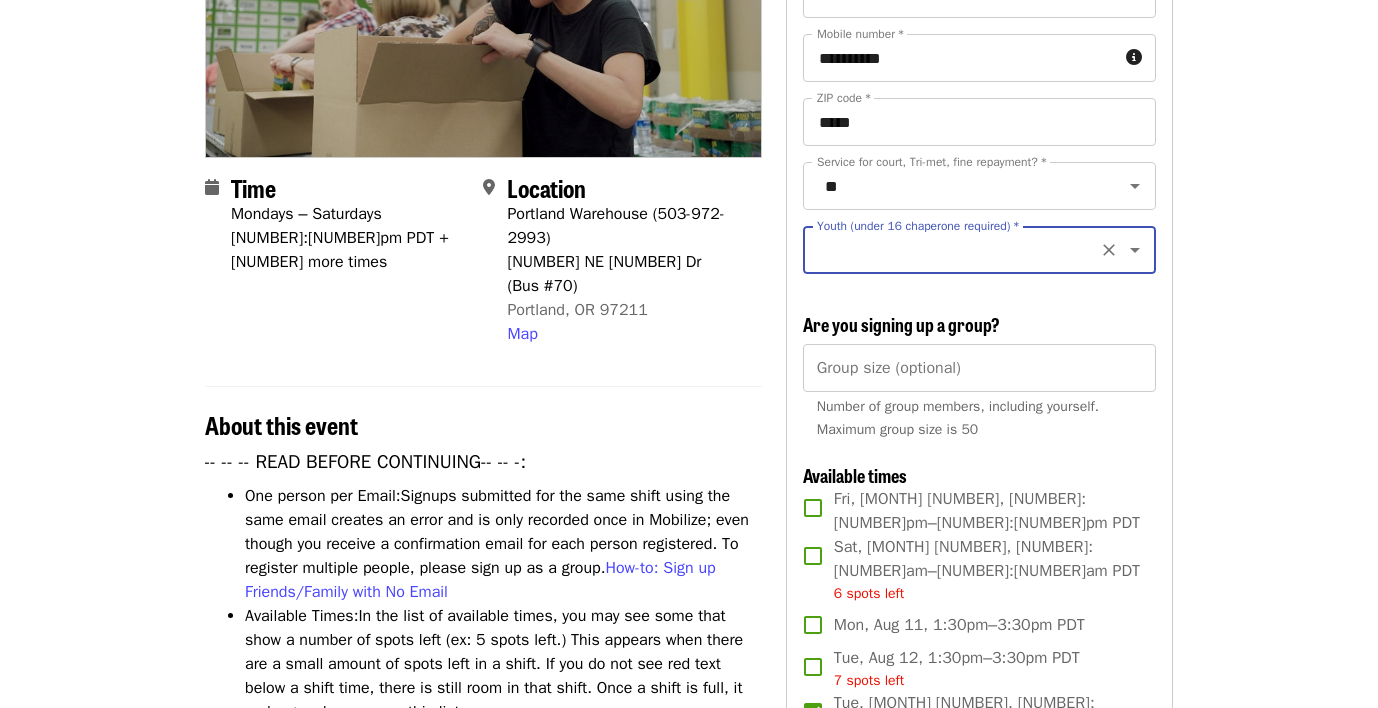 click 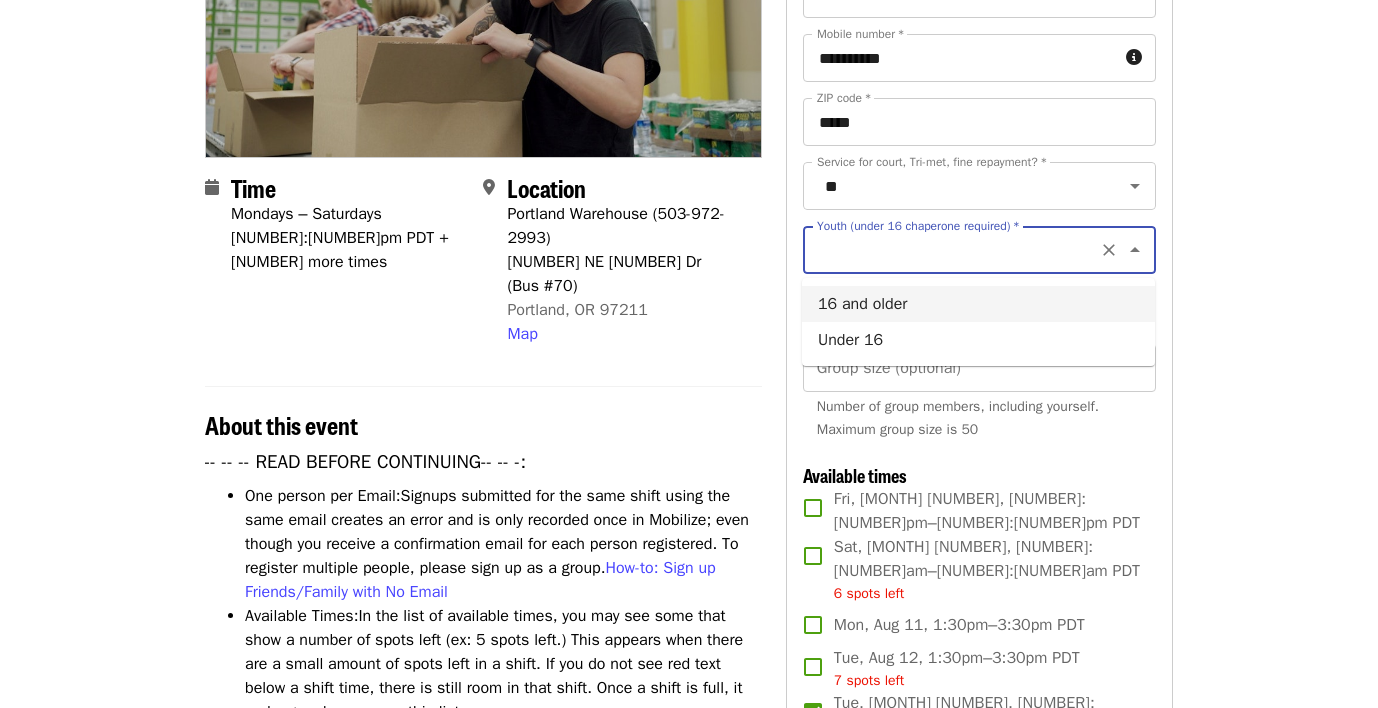 click on "16 and older" at bounding box center [978, 304] 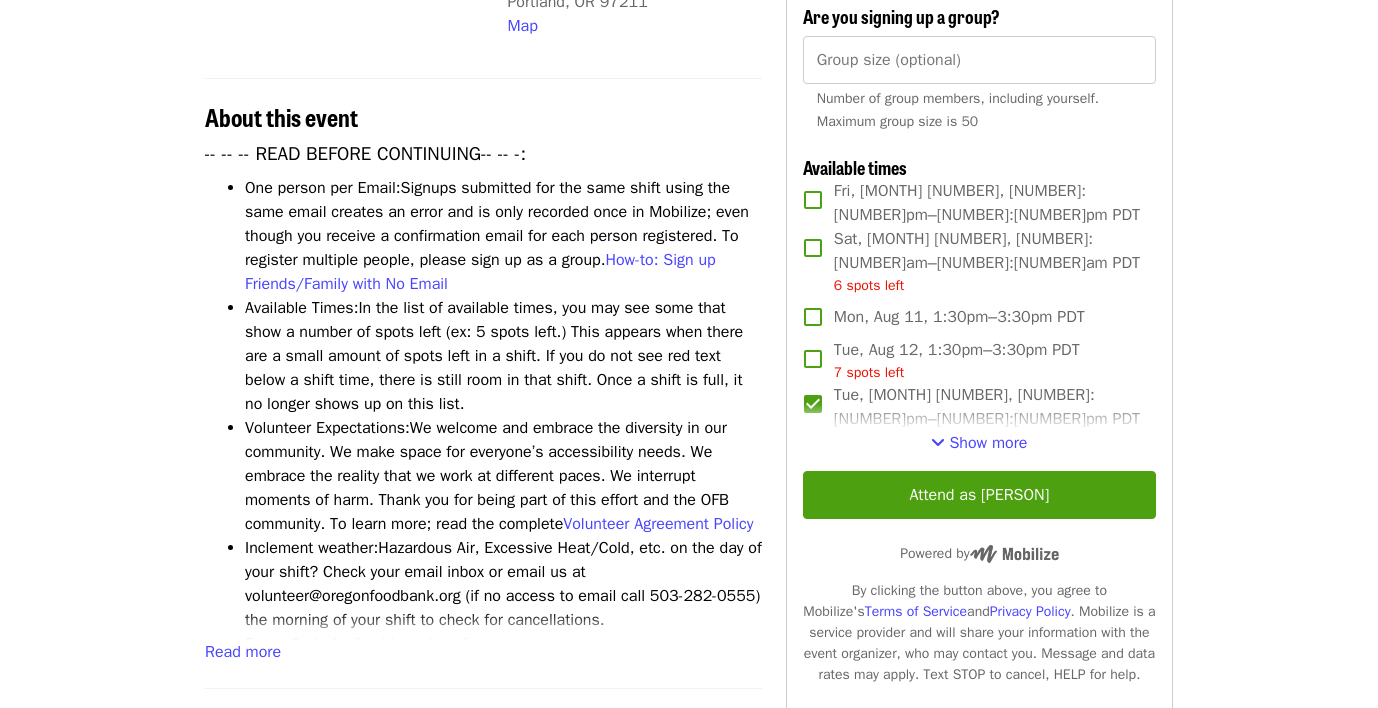 scroll, scrollTop: 636, scrollLeft: 0, axis: vertical 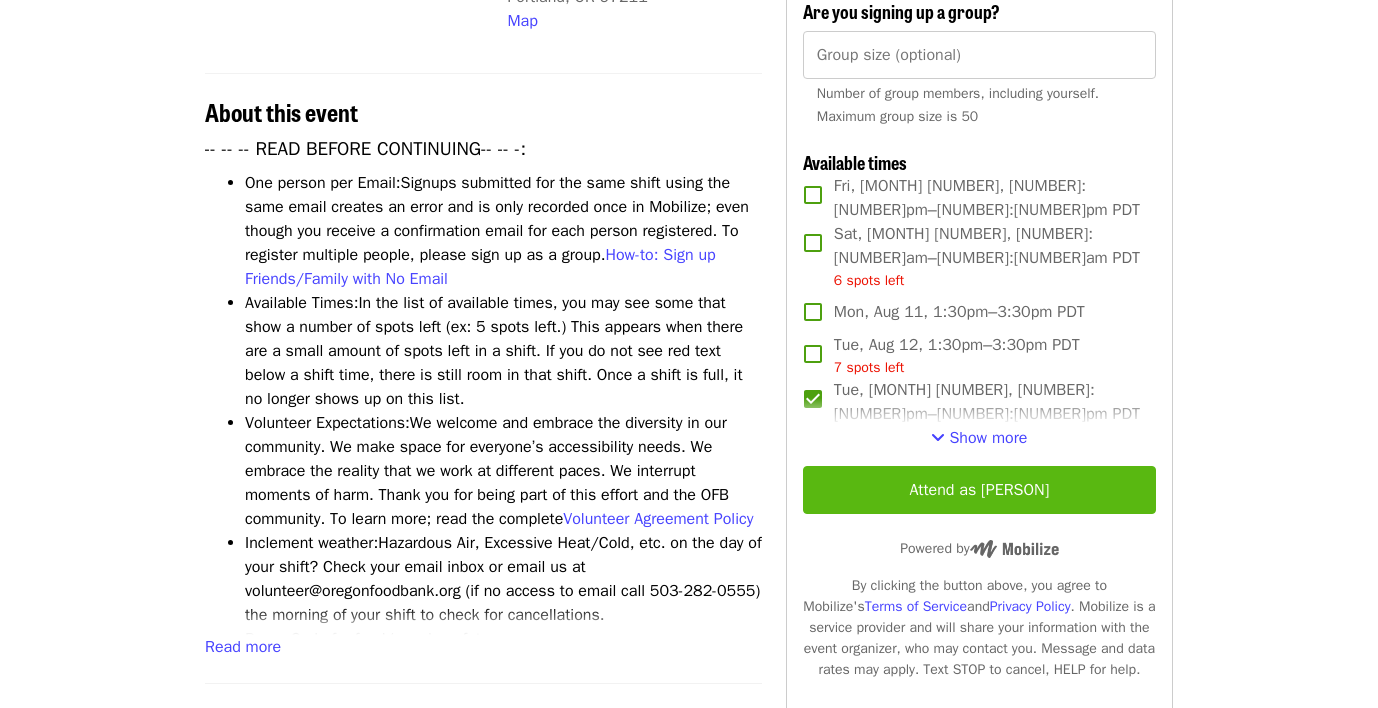 click on "Attend as [PERSON]" at bounding box center [979, 490] 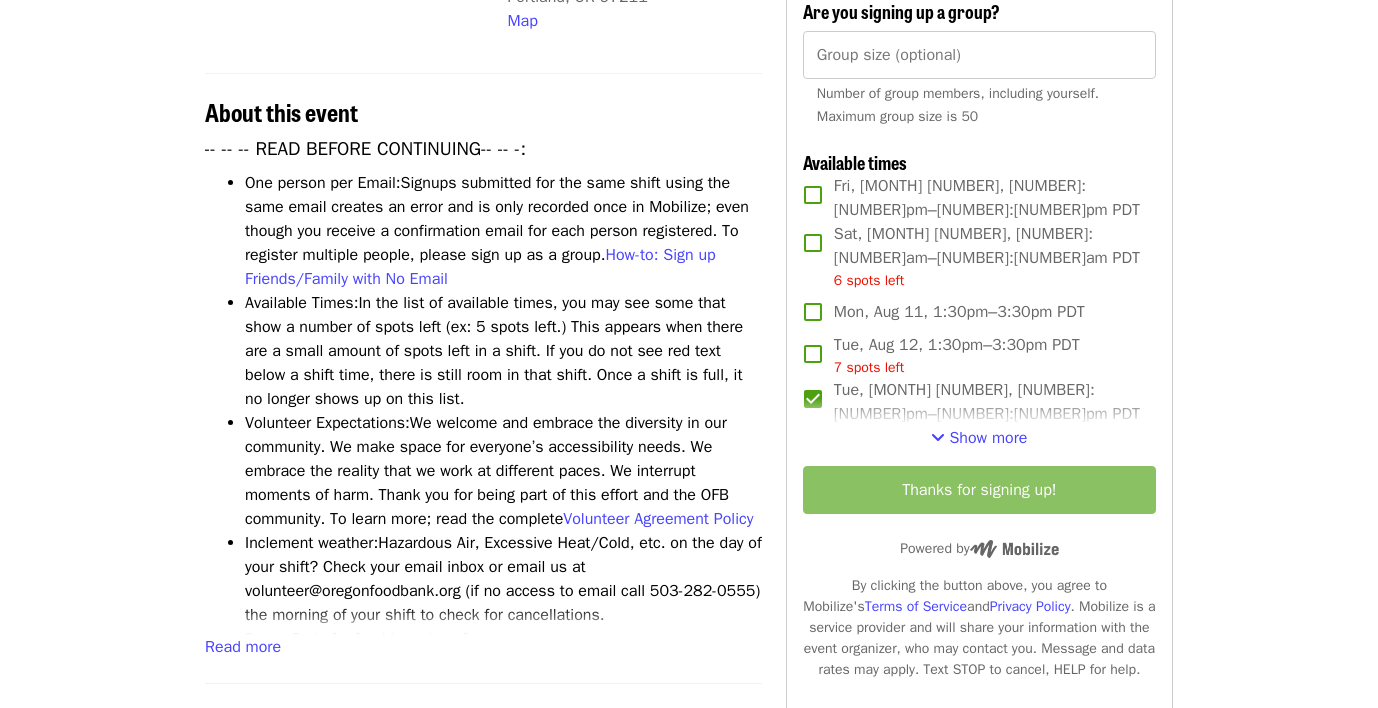 click on "[MONTH]/[MONTH]/[MONTH] - Portland: Repack/Sort (age [NUMBER]+) Highest Priority Volunteer Shift Time Mondays – Saturdays [NUMBER]:[NUMBER]pm PDT + [NUMBER] more times Location Portland Warehouse ([PHONE]) [NUMBER] NE [NUMBER] Dr (Bus #[NUMBER]) Portland, [STATE] [POSTAL_CODE] Map About this event  -- -- -- READ BEFORE CONTINUING-- -- -:
One person per Email:  Signups submitted for the same shift using the same email creates an error and is only recorded once in Mobilize; even though you receive a confirmation email for each person registered. To register multiple people, please sign up as a group.  How-to: Sign up Friends/Family with No Email
Available Times:  In the list of available times, you may see some that show a number of spots left (ex: [NUMBER] spots left.) This appears when there are a small amount of spots left in a shift. If you do not see red text below a shift time, there is still room in that shift. Once a shift is full, it no longer shows up on this list.
Volunteer Expectations: Volunteer Agreement Policy
Inclement weather:" at bounding box center [689, 471] 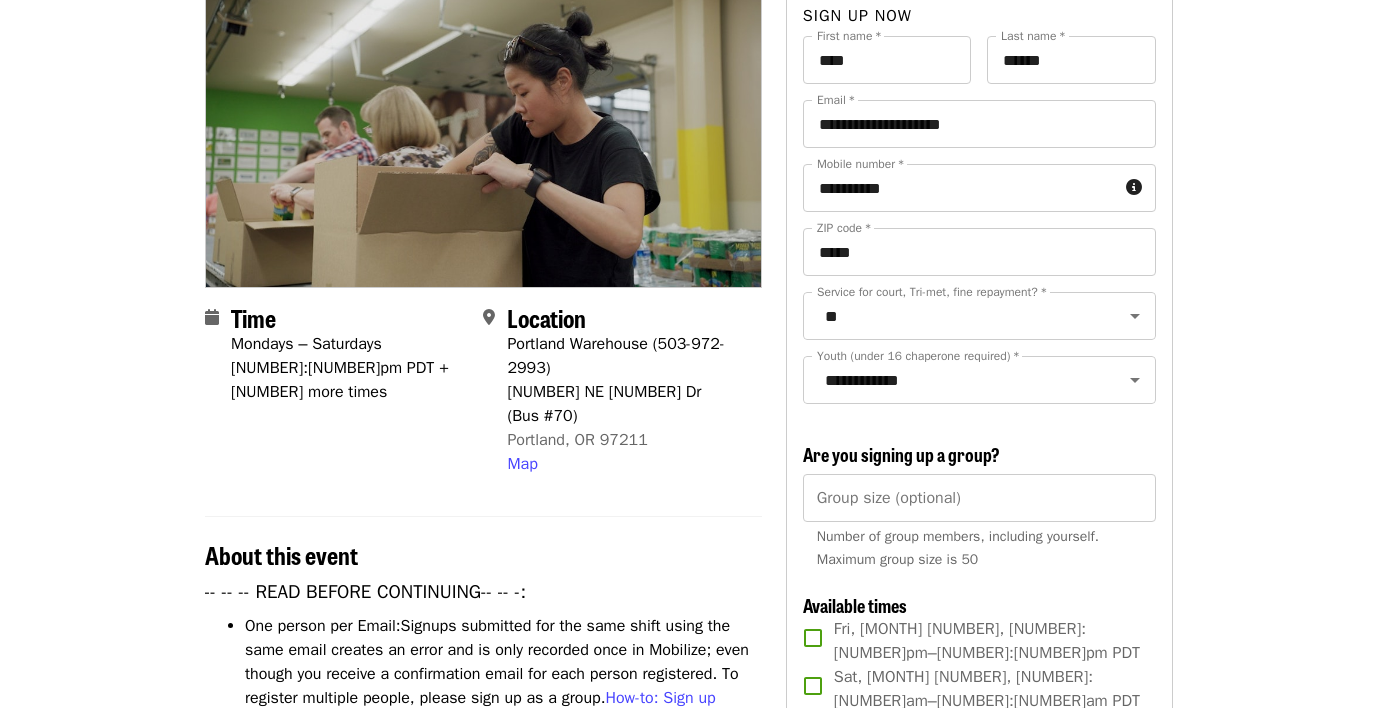 scroll, scrollTop: 0, scrollLeft: 0, axis: both 